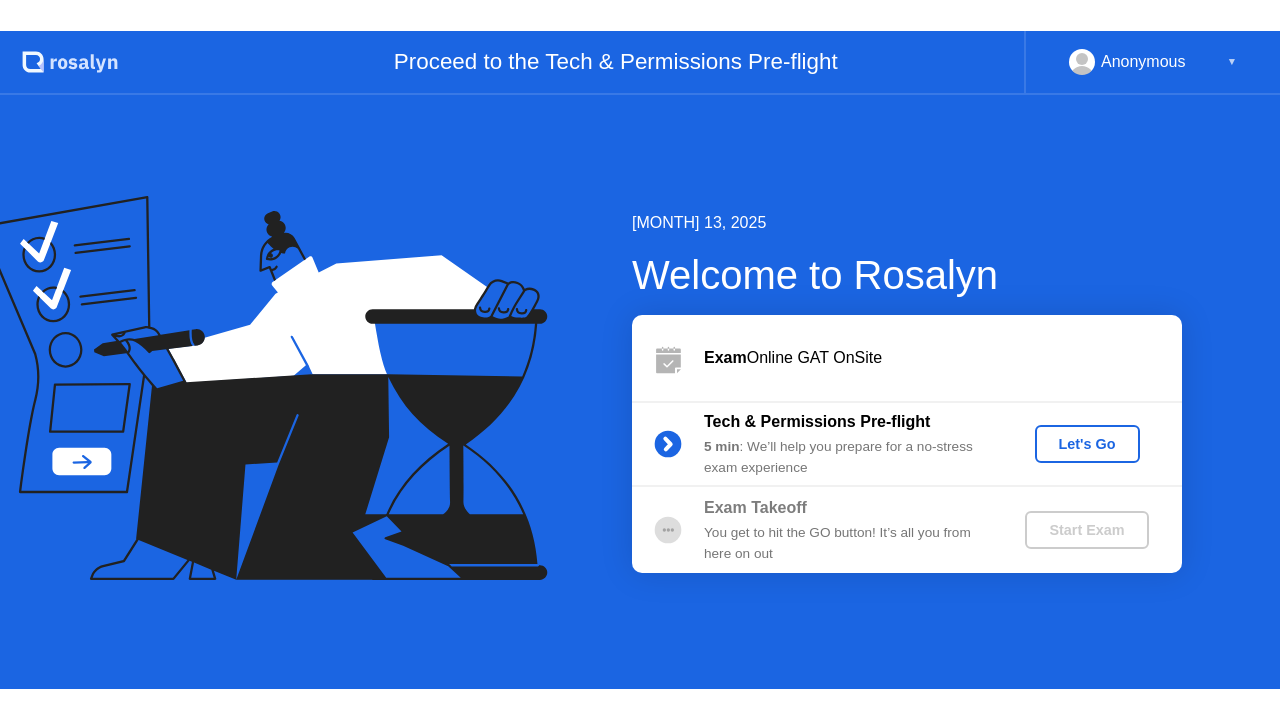 scroll, scrollTop: 0, scrollLeft: 0, axis: both 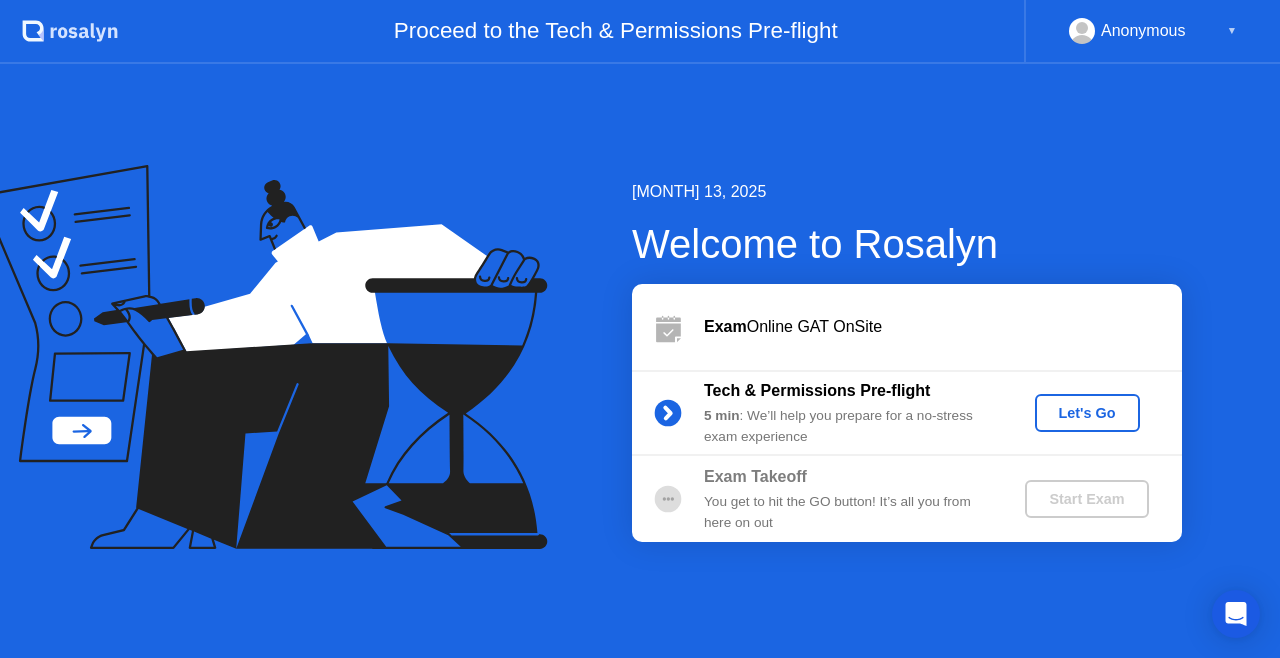 click on "Let's Go" 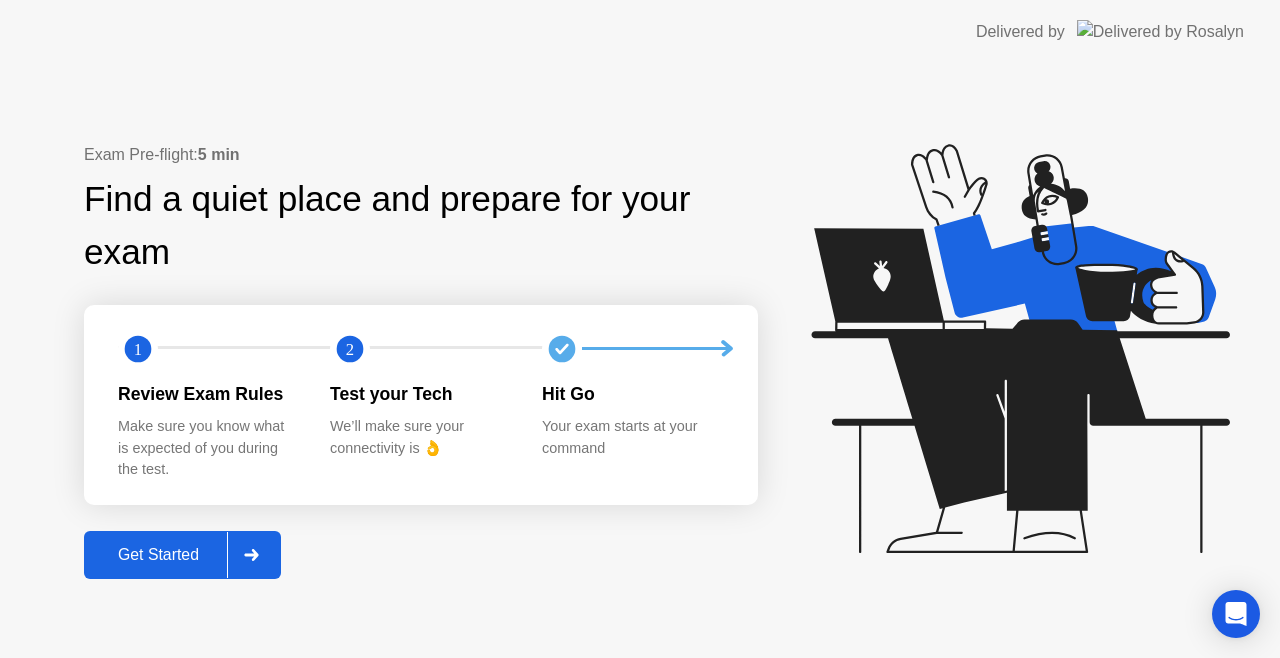 click on "Get Started" 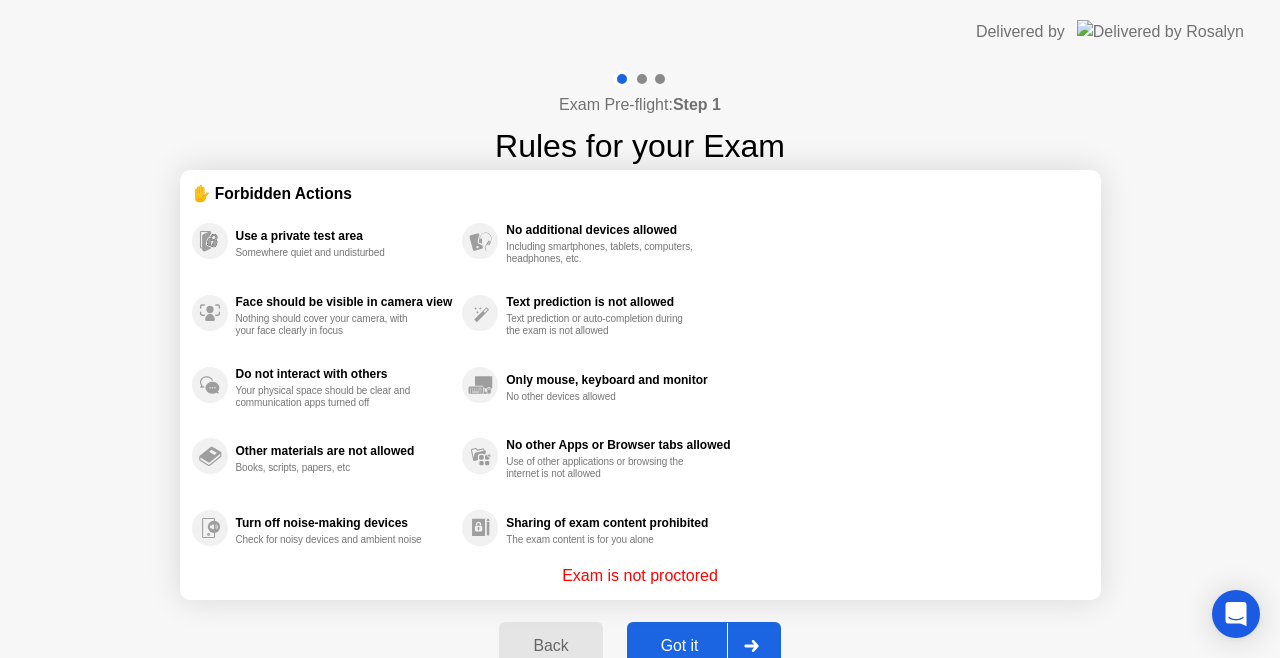click on "Got it" 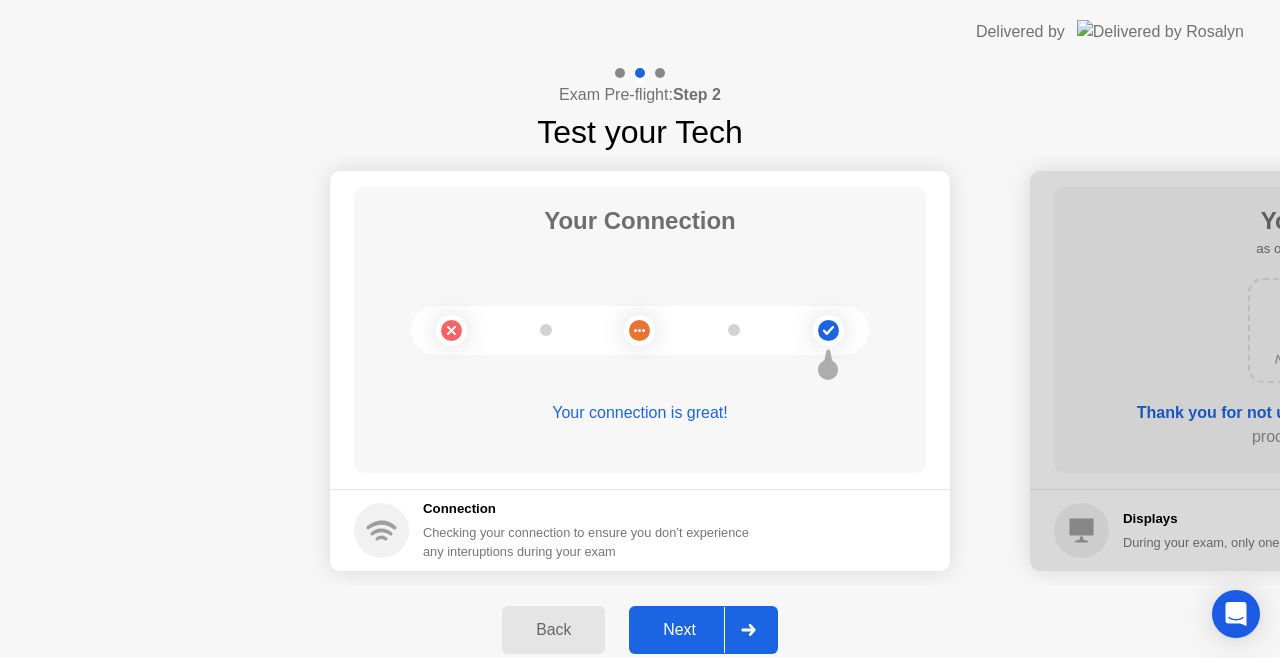 click on "Next" 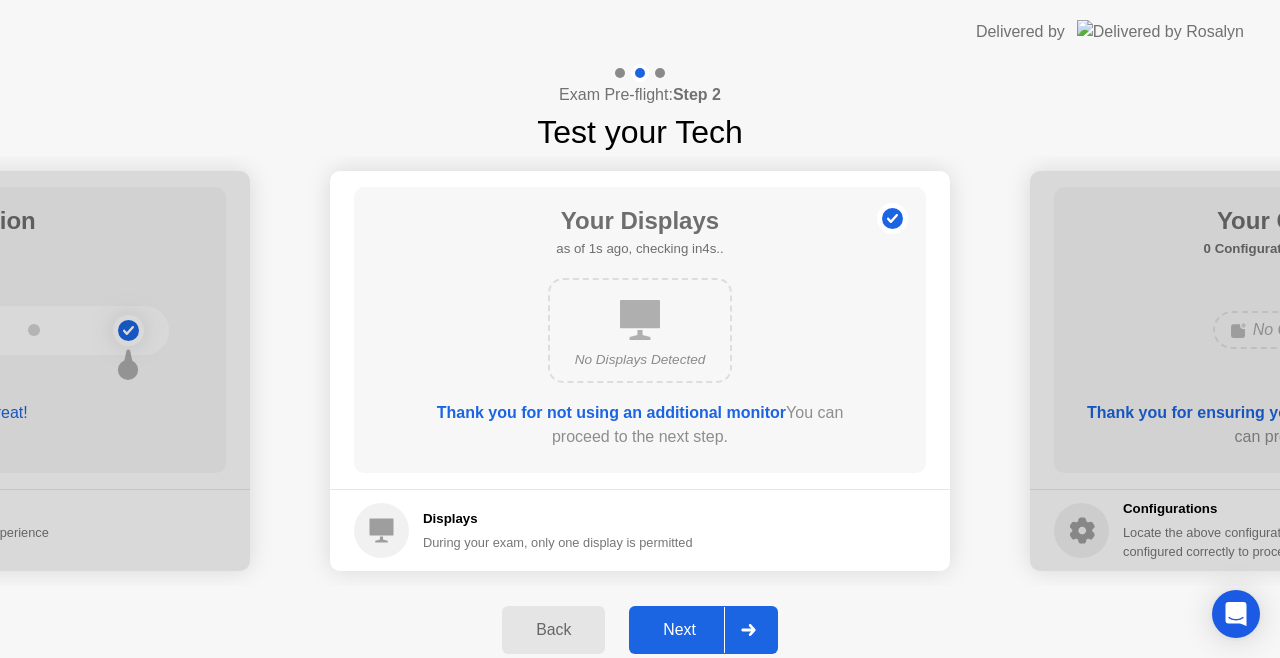 click on "Next" 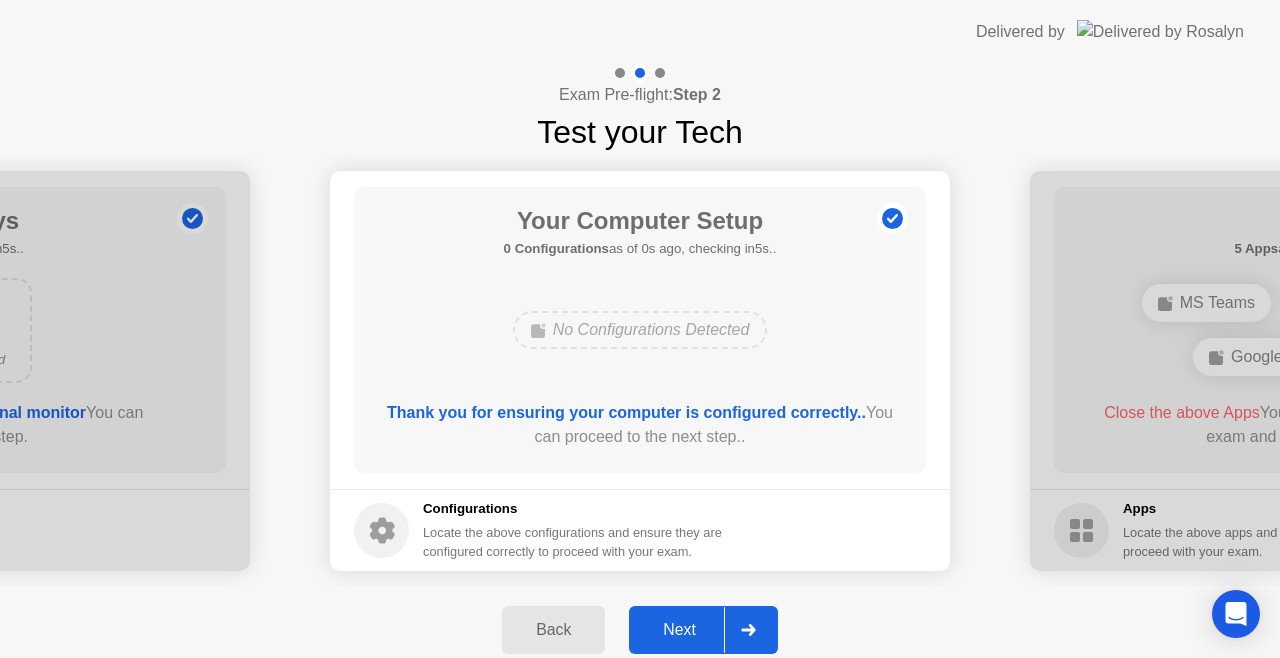 click on "Next" 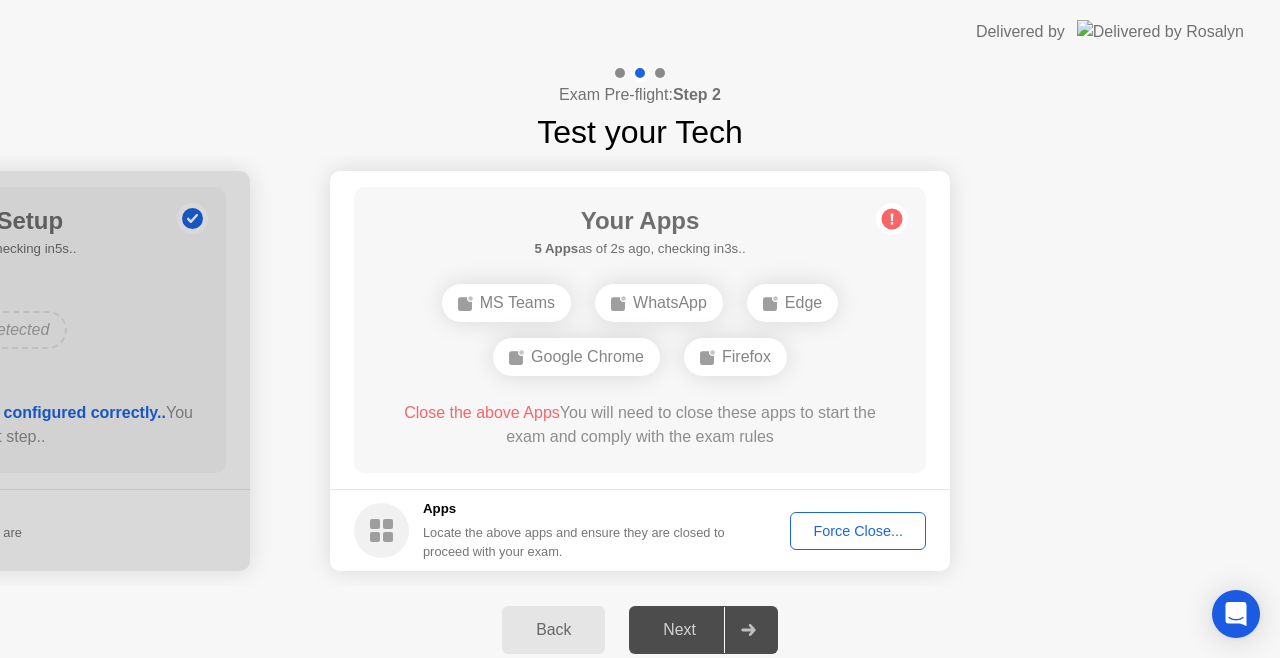 click on "Force Close..." 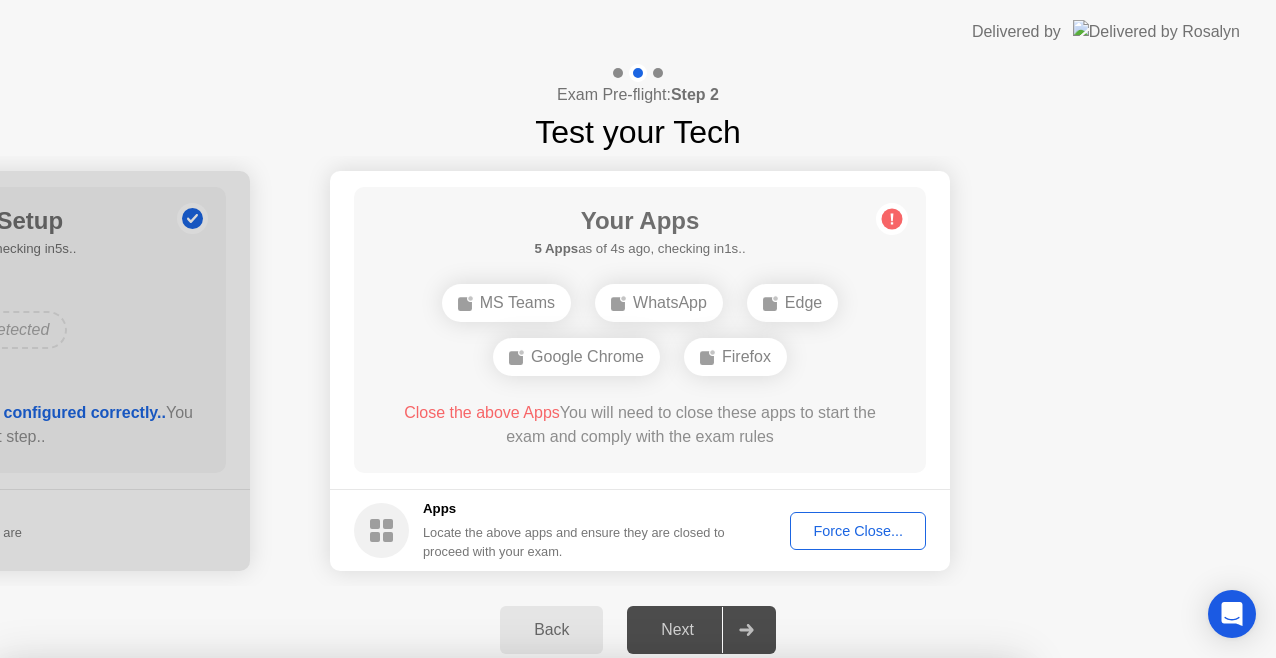 click on "Confirm" at bounding box center (577, 988) 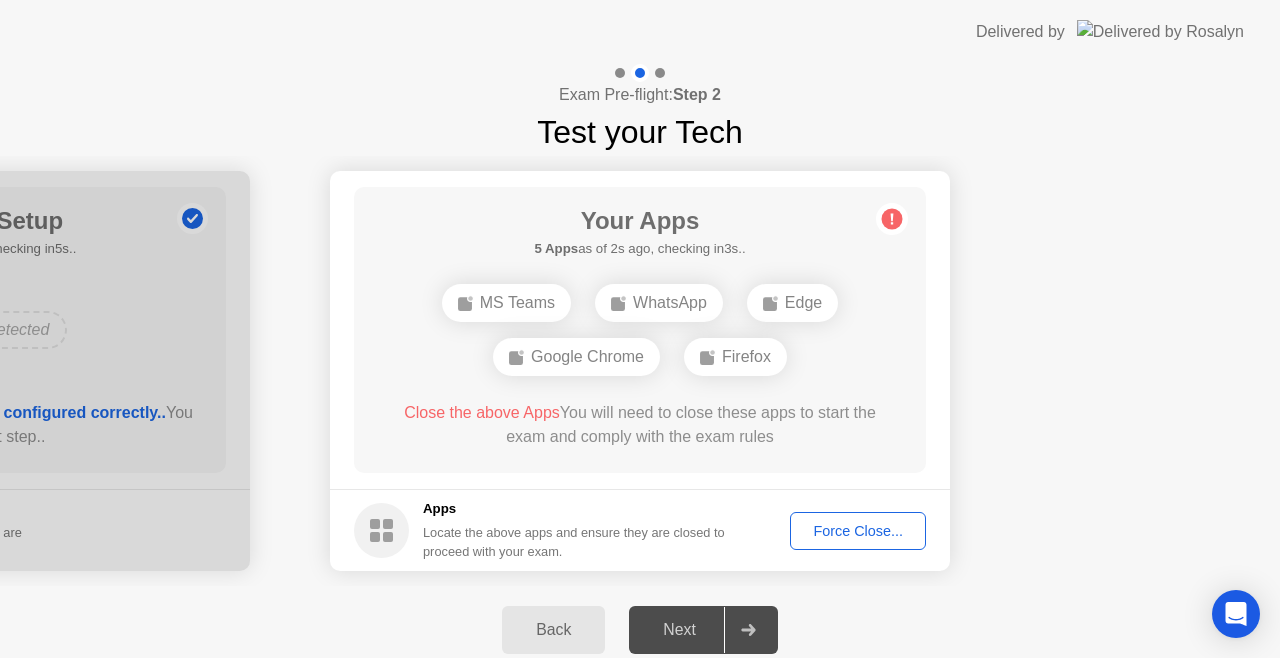 click on "Next" 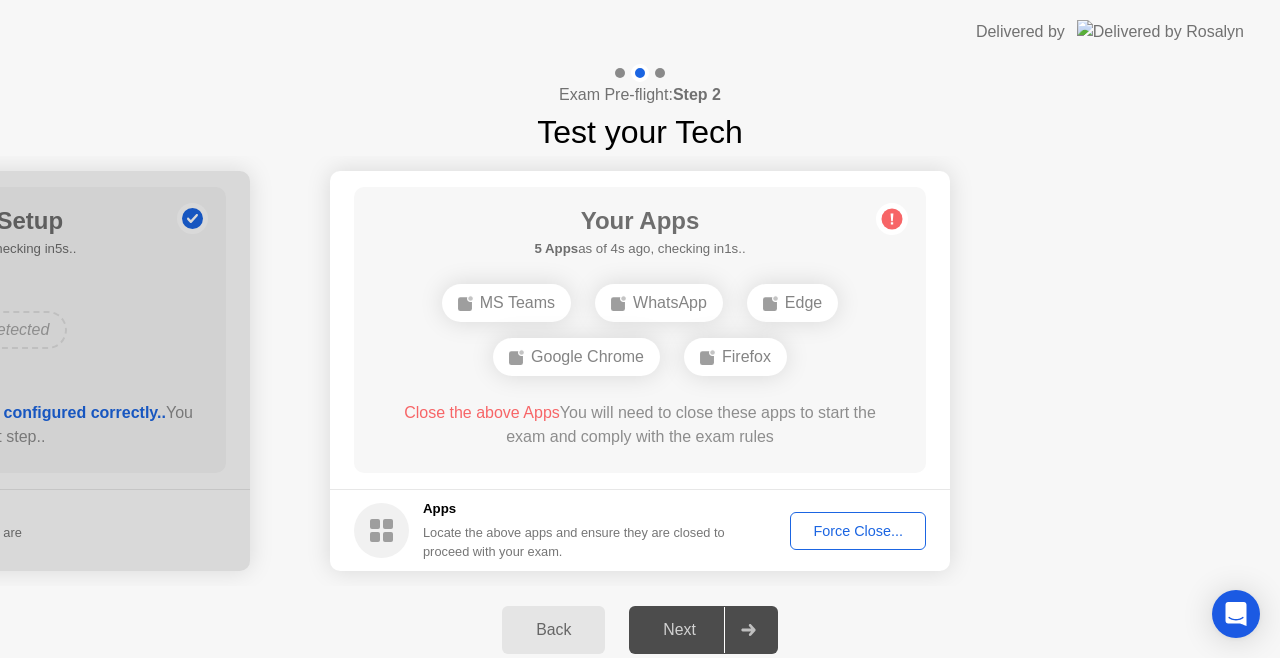 click on "Force Close..." 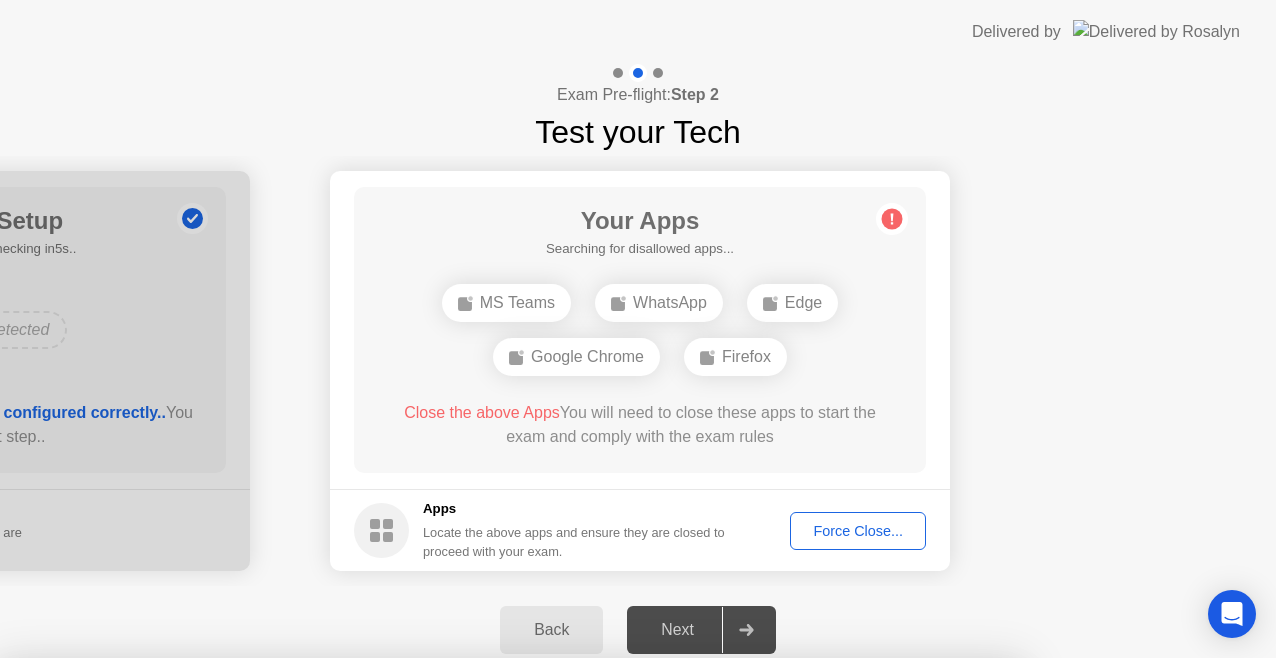 click on "Confirm" at bounding box center (577, 988) 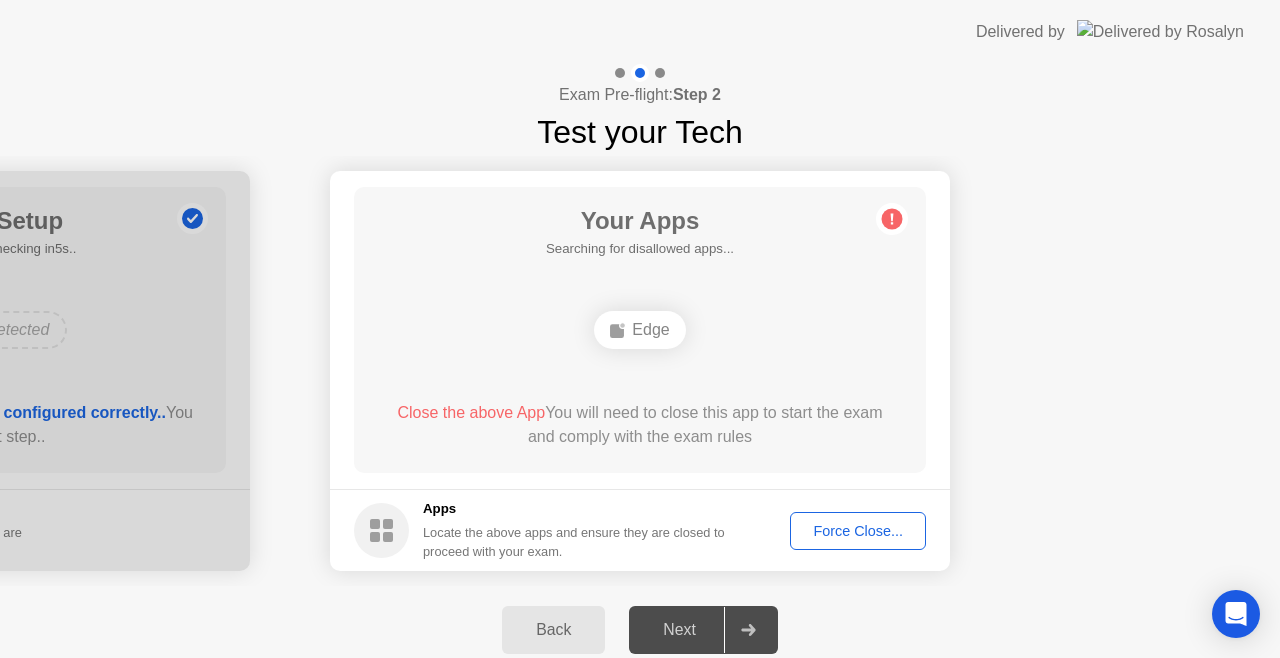 click on "Force Close..." 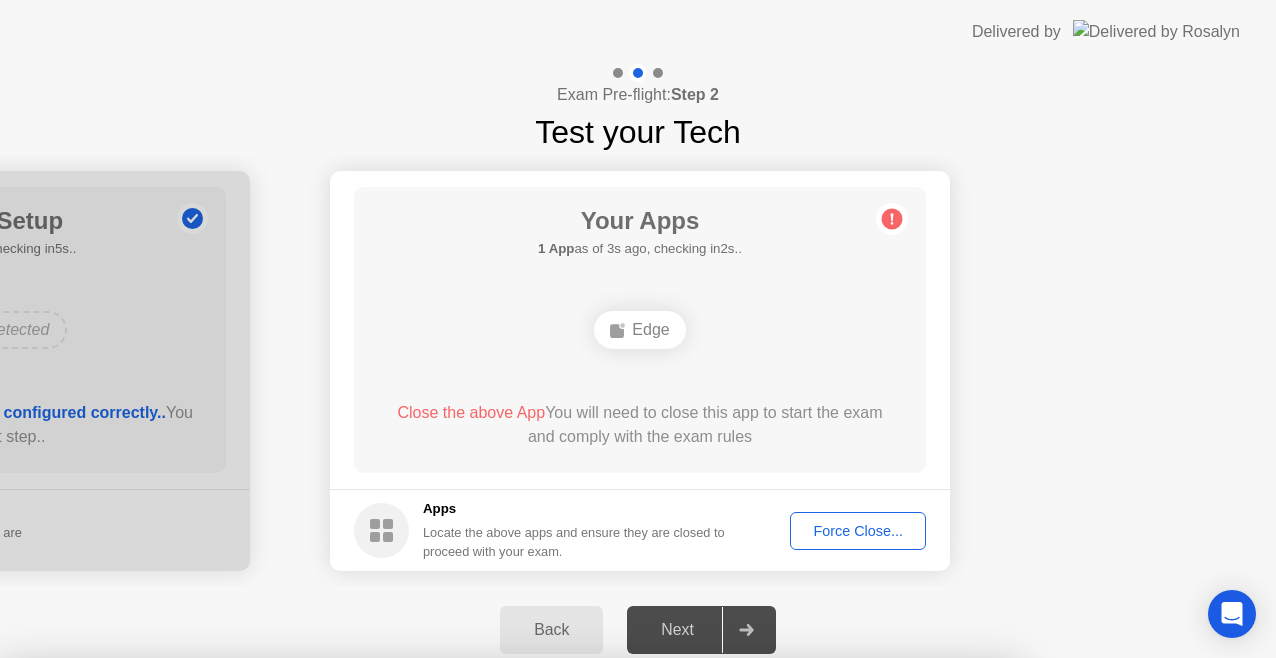 click on "Confirm" at bounding box center [577, 934] 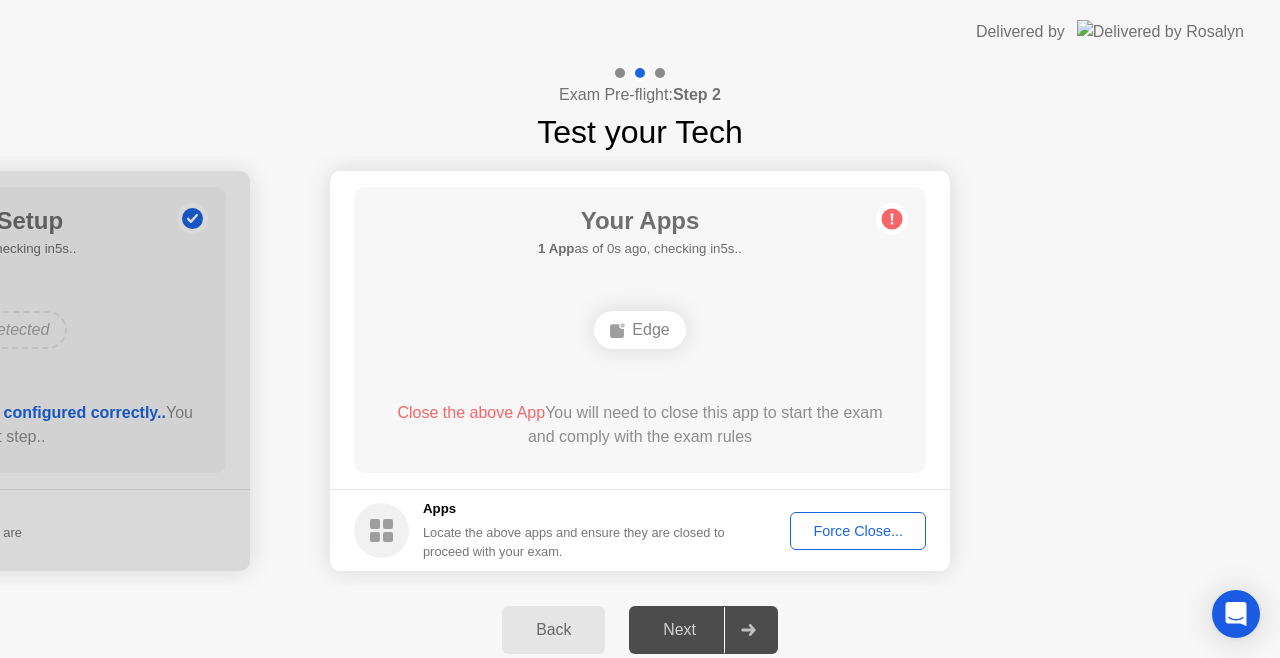 click on "Force Close..." 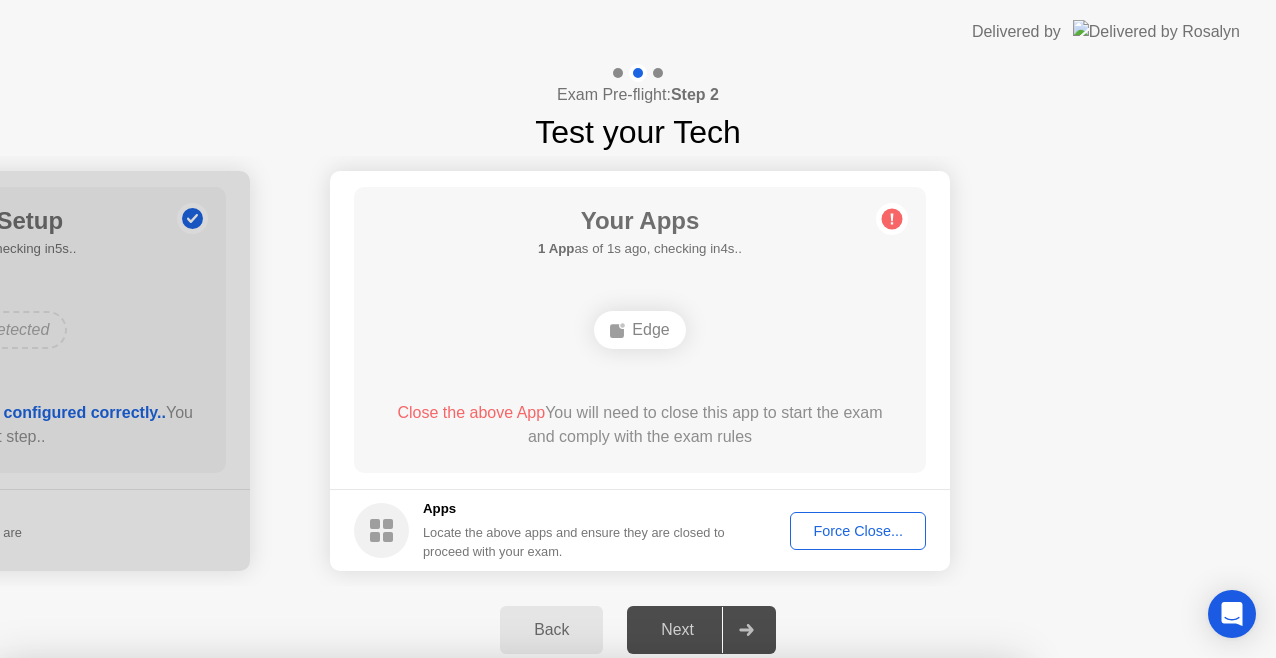 click on "Edge" at bounding box center (510, 867) 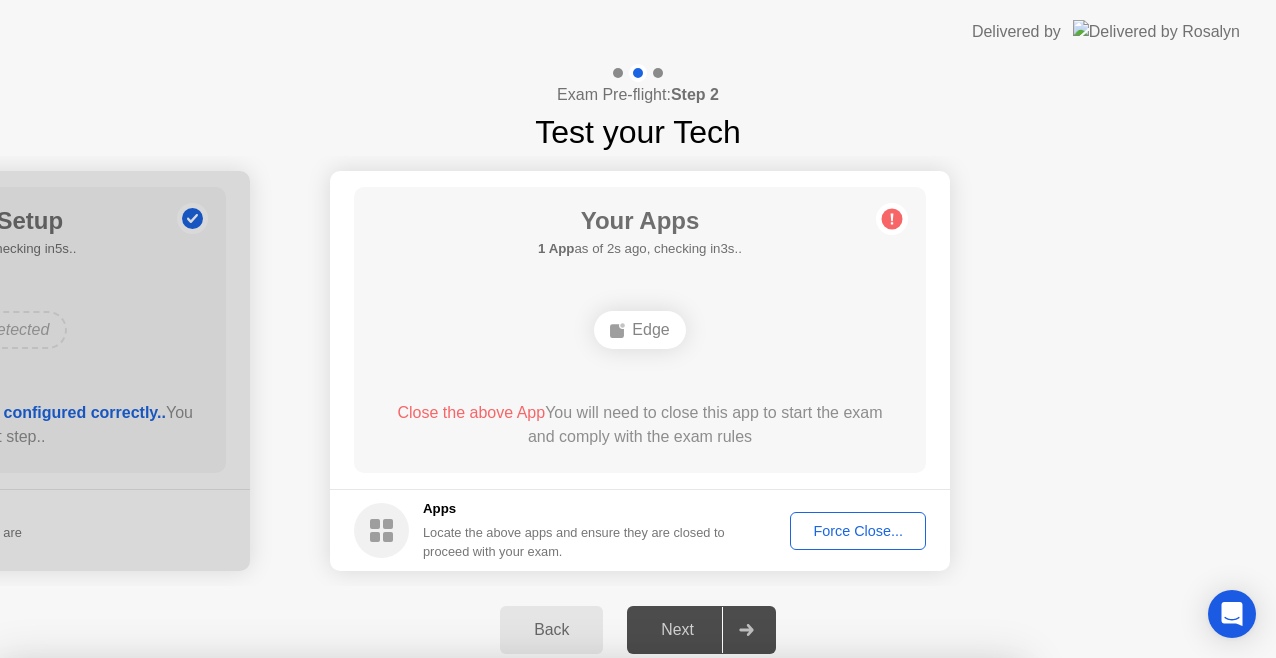 click on "Confirm" at bounding box center [577, 934] 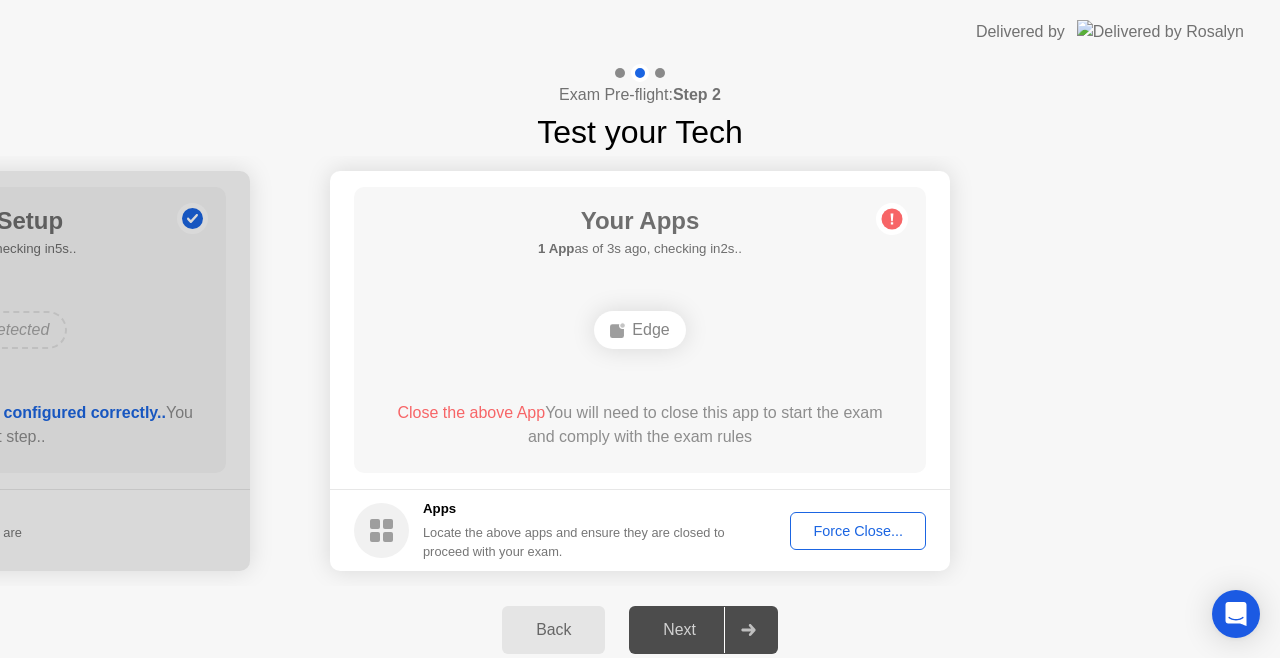 click on "Force Close..." 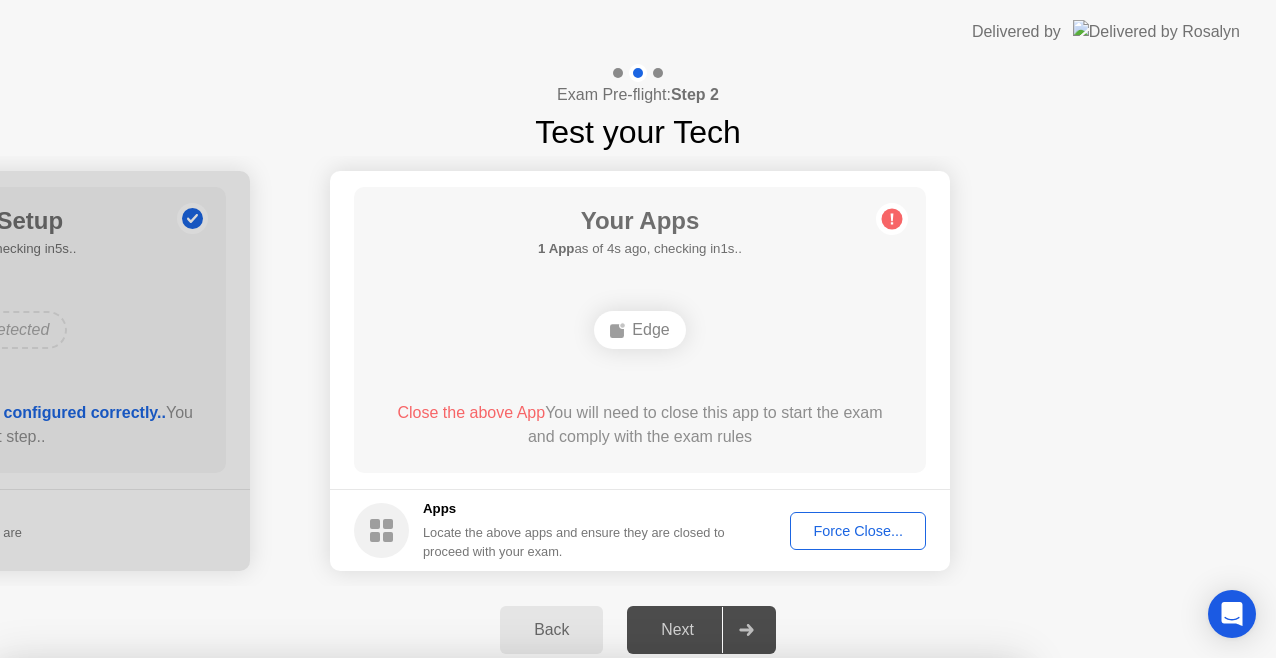 click on "Confirm" at bounding box center [577, 934] 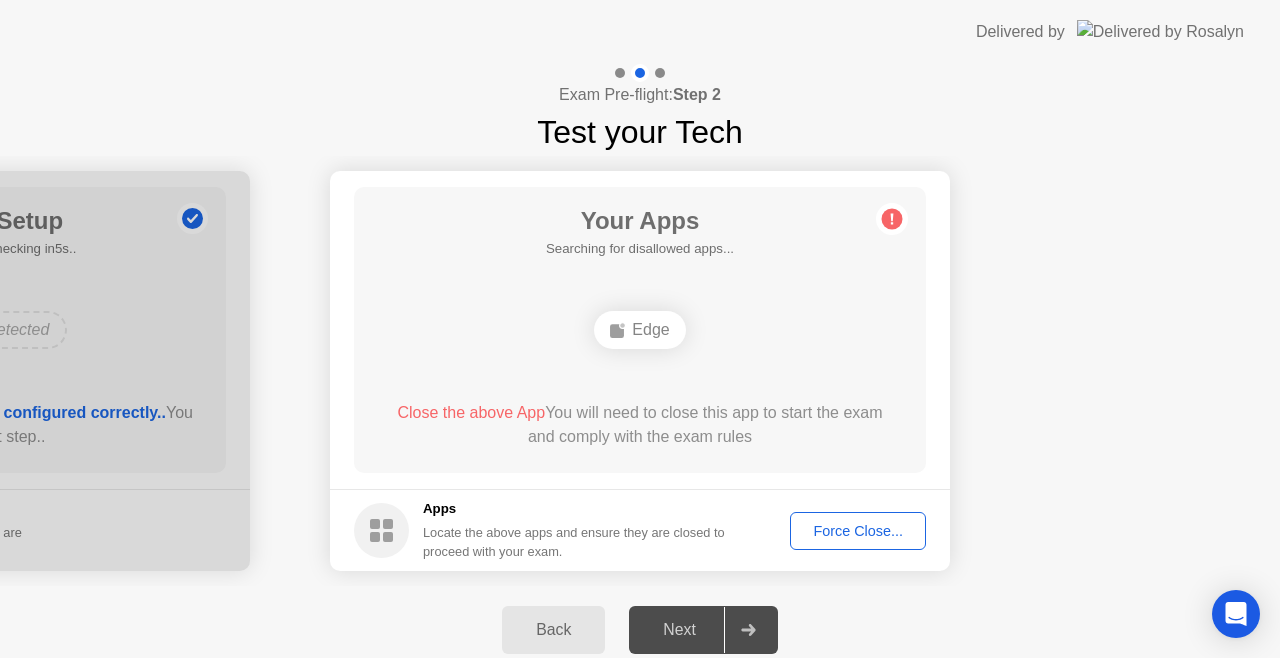 click on "Force Close..." 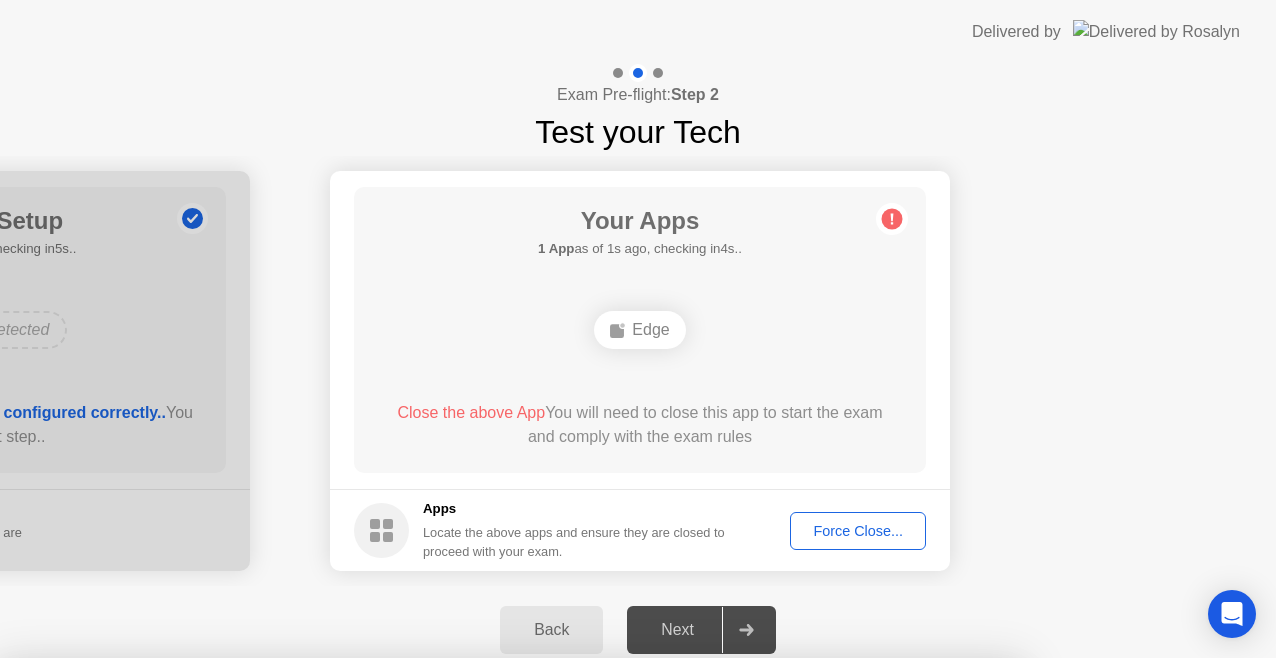 click on "Confirm" at bounding box center (577, 934) 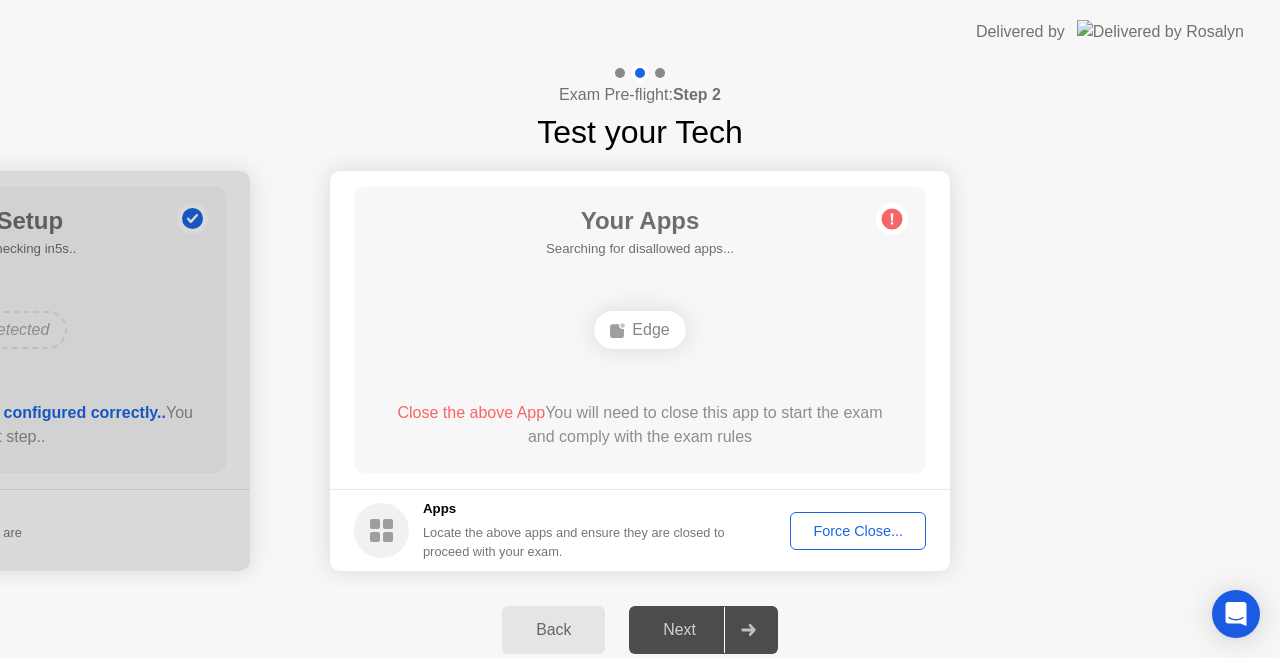 click on "Your Apps  Searching for disallowed apps...  Edge  Close the above App  You will need to close this app to start the exam and comply with the exam rules" 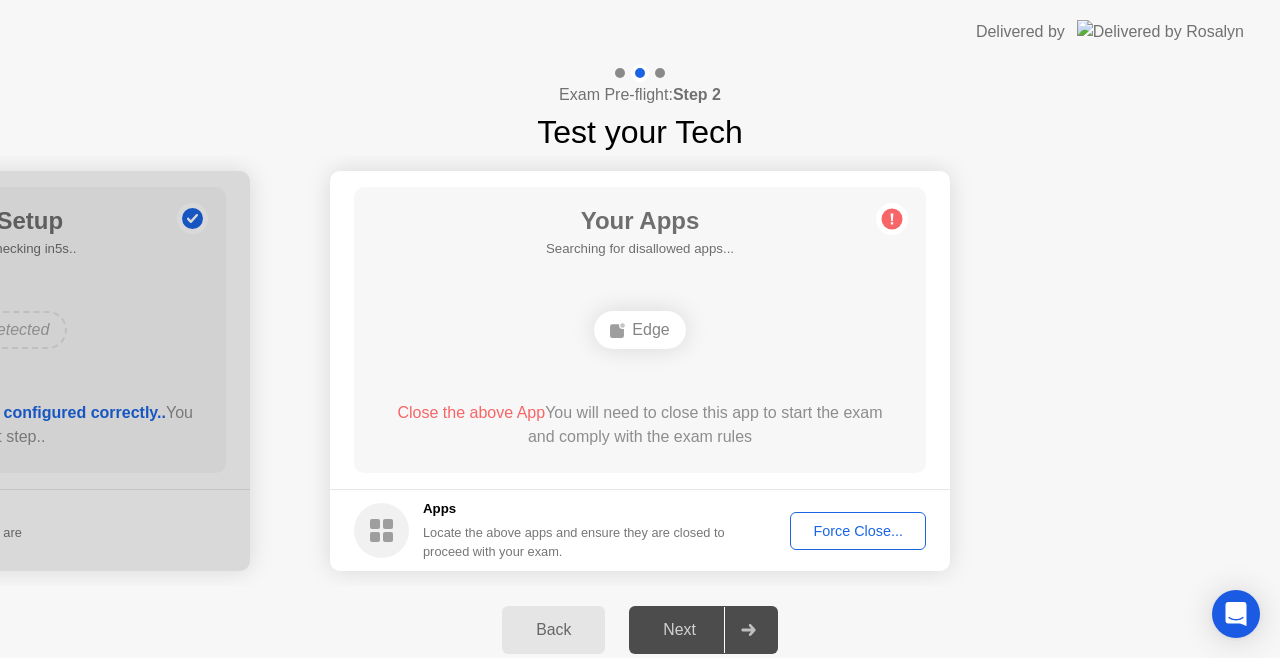 click on "Back" 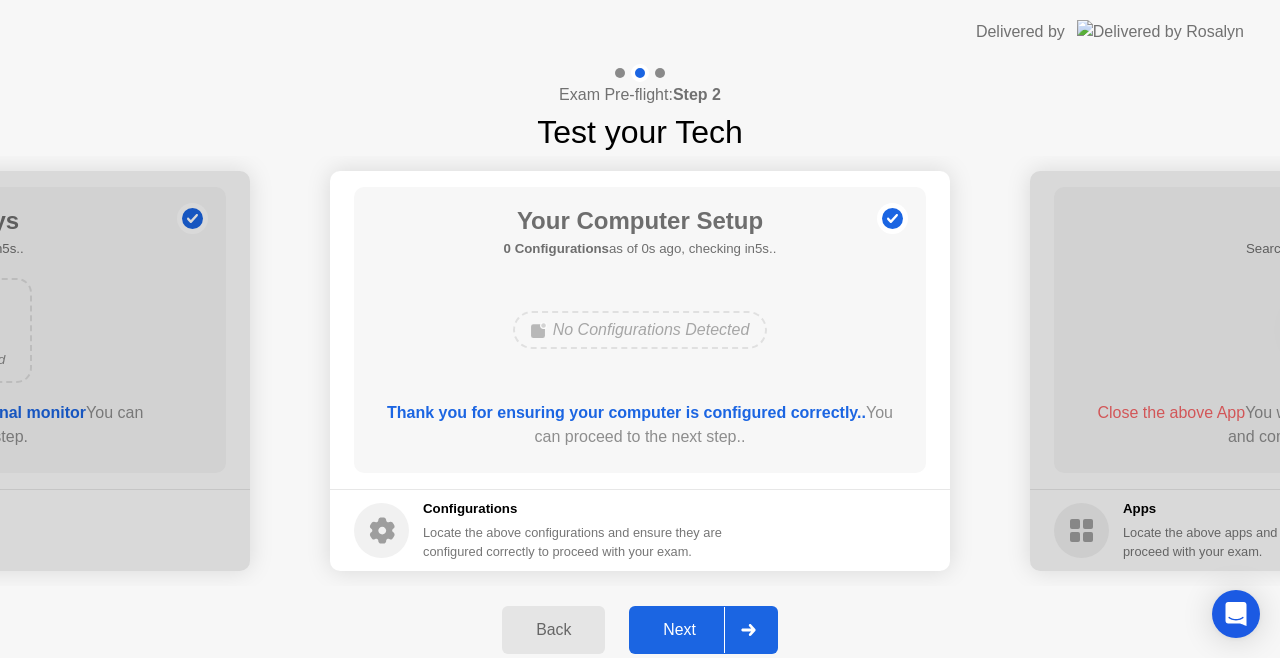 click on "Next" 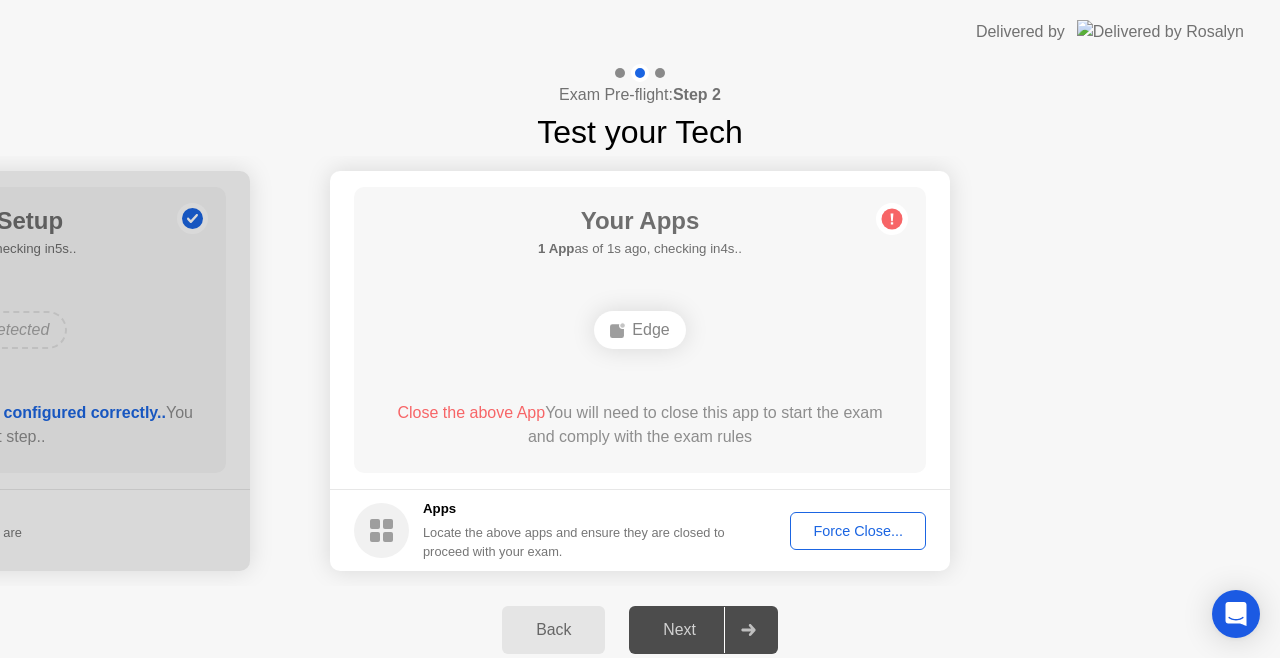 click on "Force Close..." 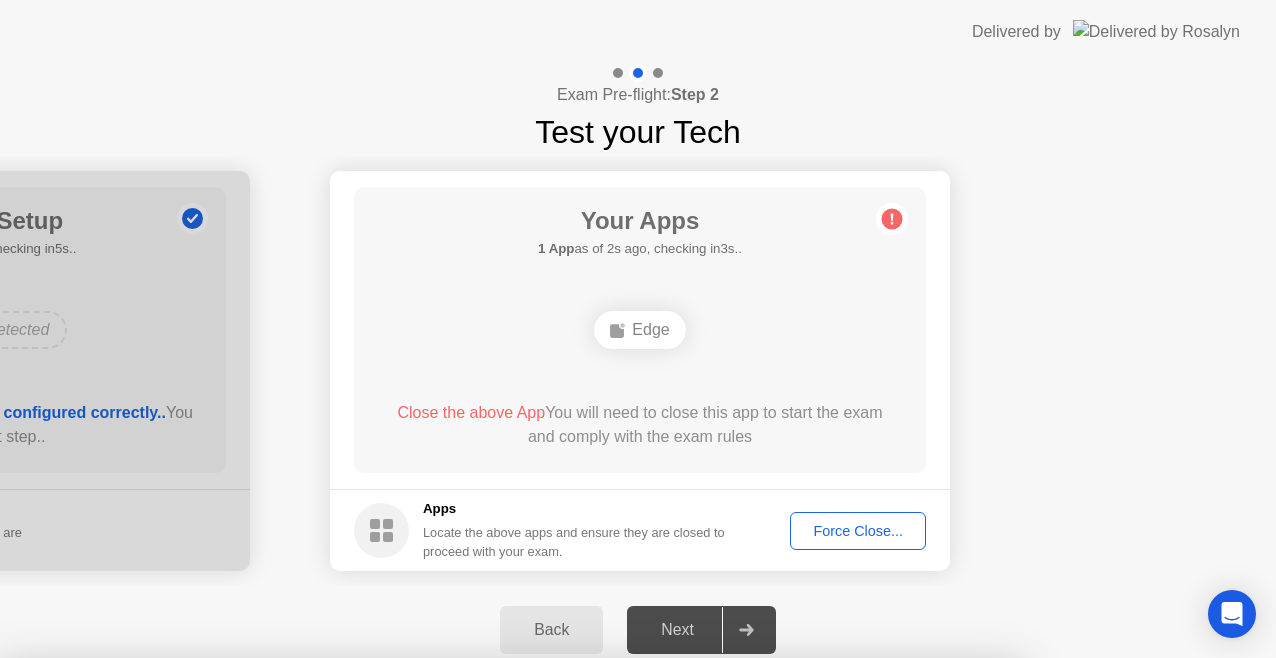 click on "Confirm" at bounding box center [577, 934] 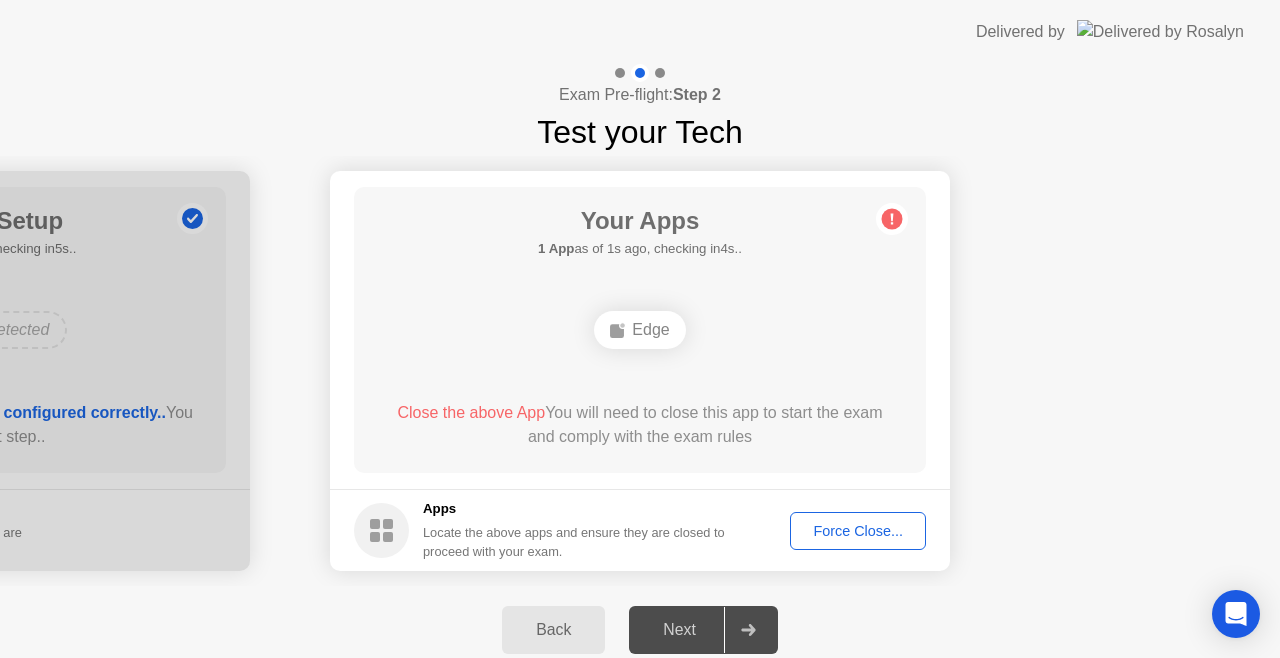 click 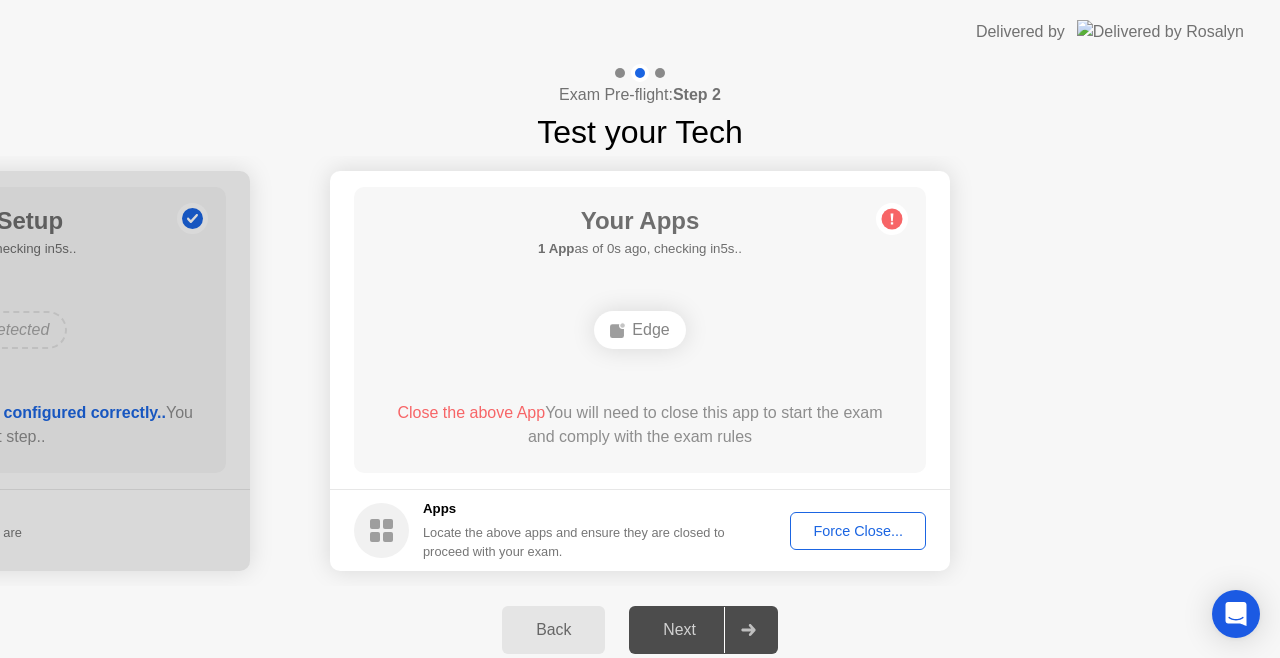 click on "Apps Locate the above apps and ensure they are closed to proceed with your exam. Force Close..." 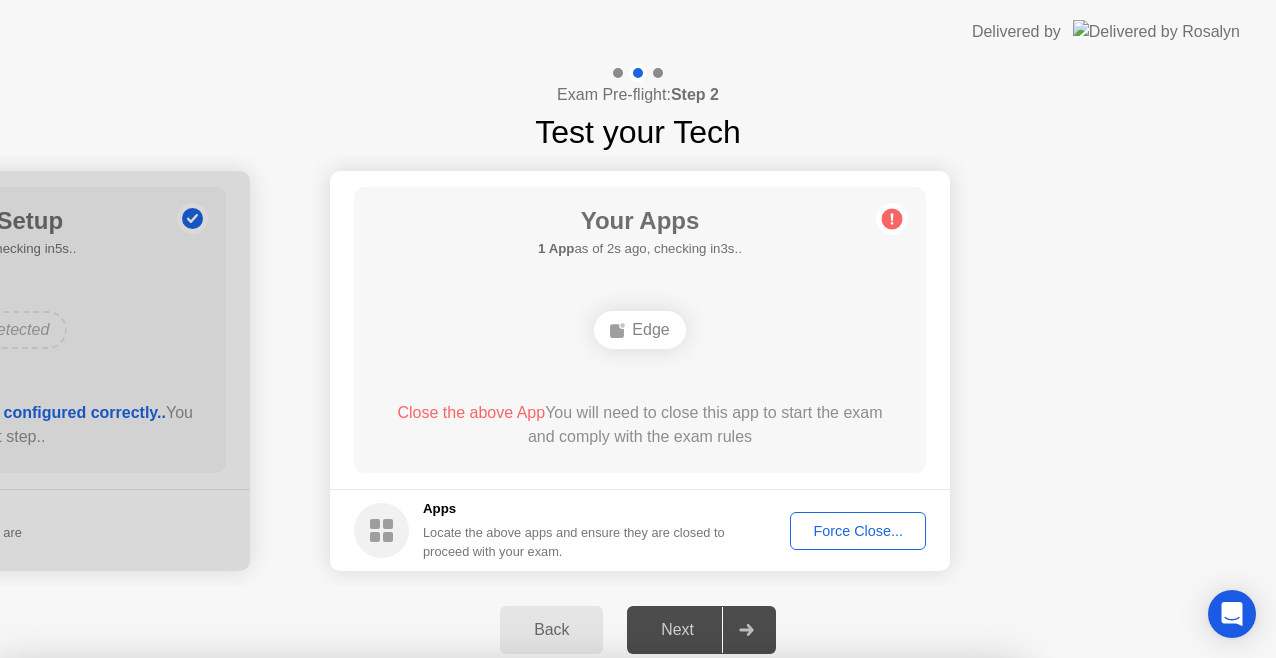 click on "Confirm" at bounding box center (577, 934) 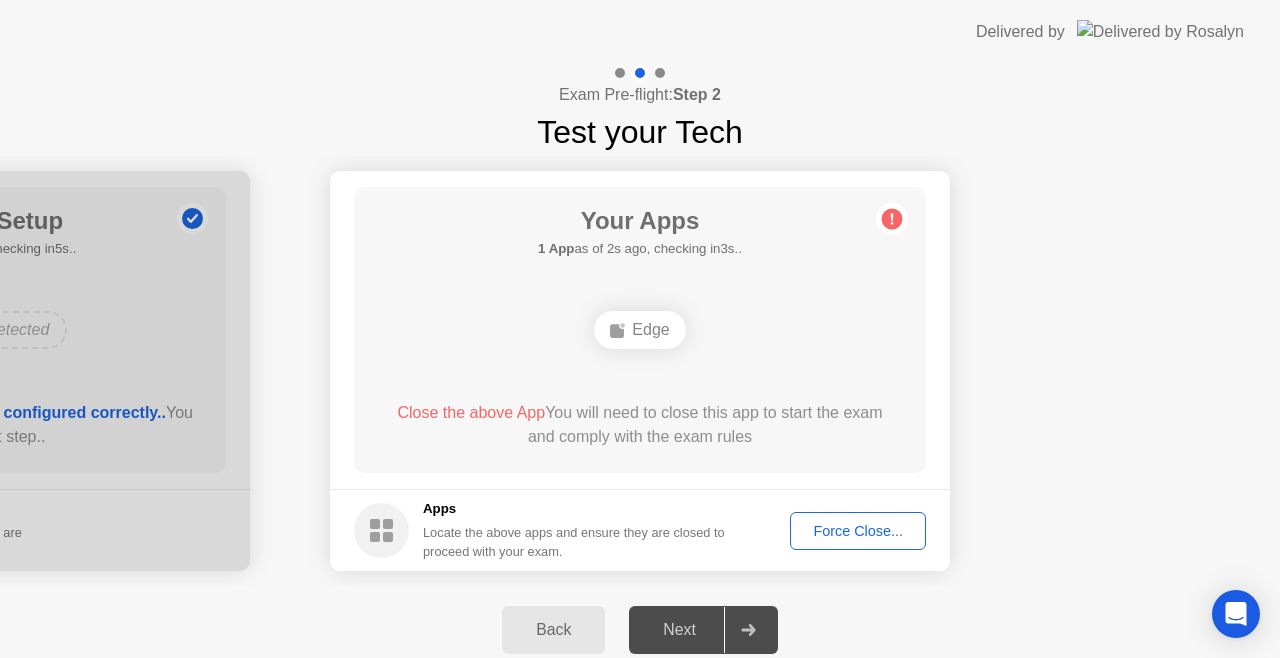 click on "Force Close..." 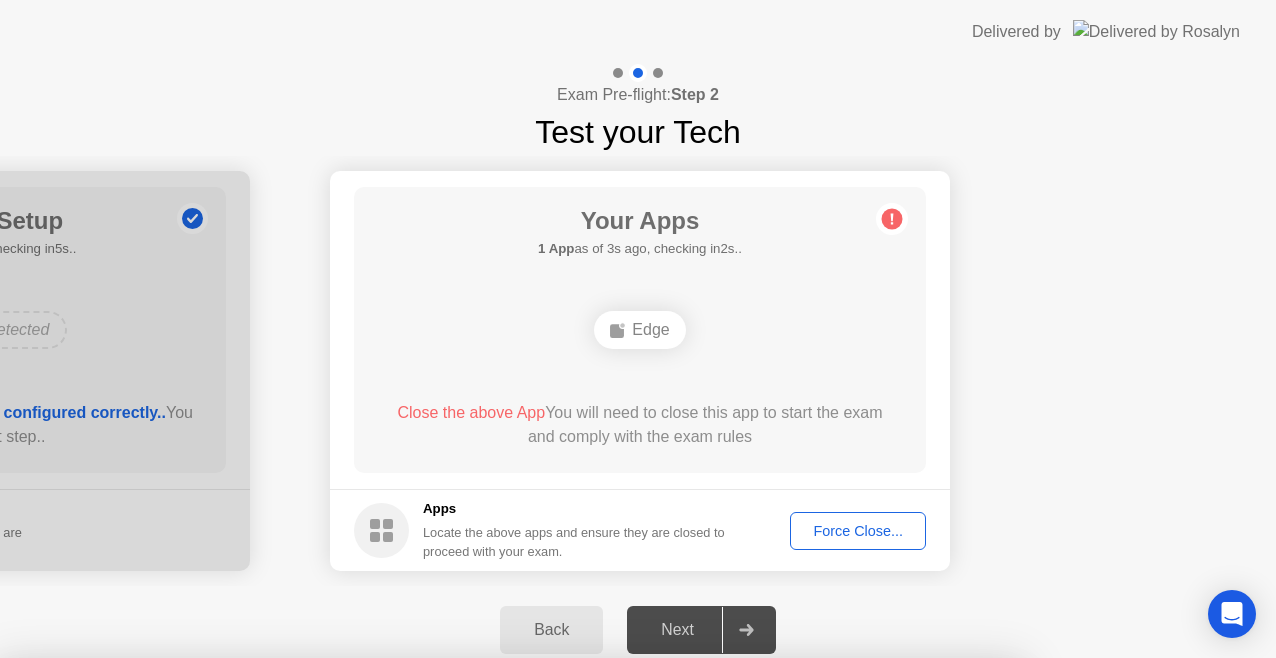 click on "Confirm" at bounding box center [577, 934] 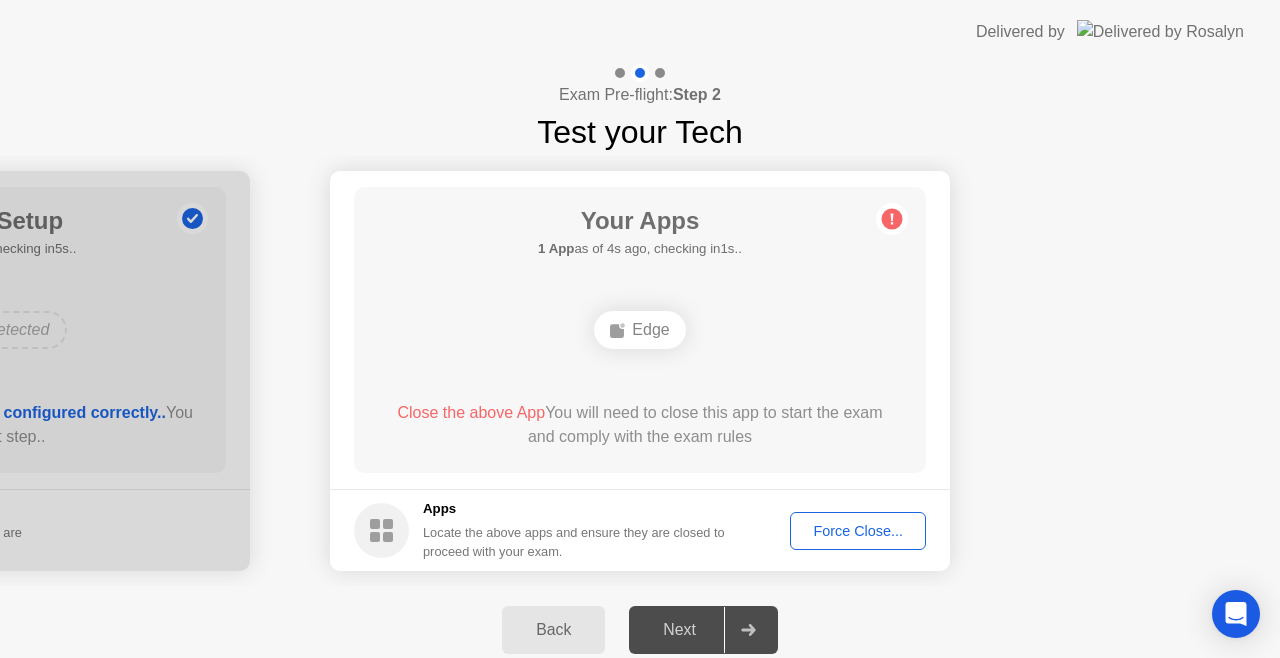 click on "Force Close..." 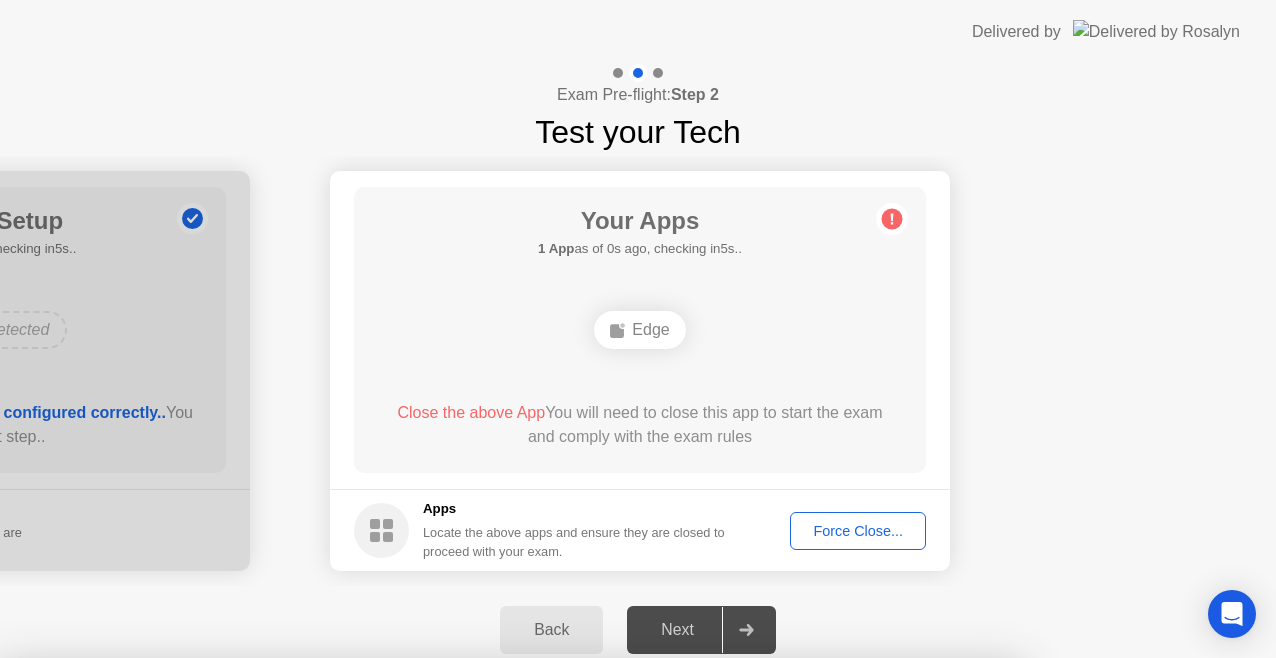 drag, startPoint x: 632, startPoint y: 374, endPoint x: 623, endPoint y: 322, distance: 52.773098 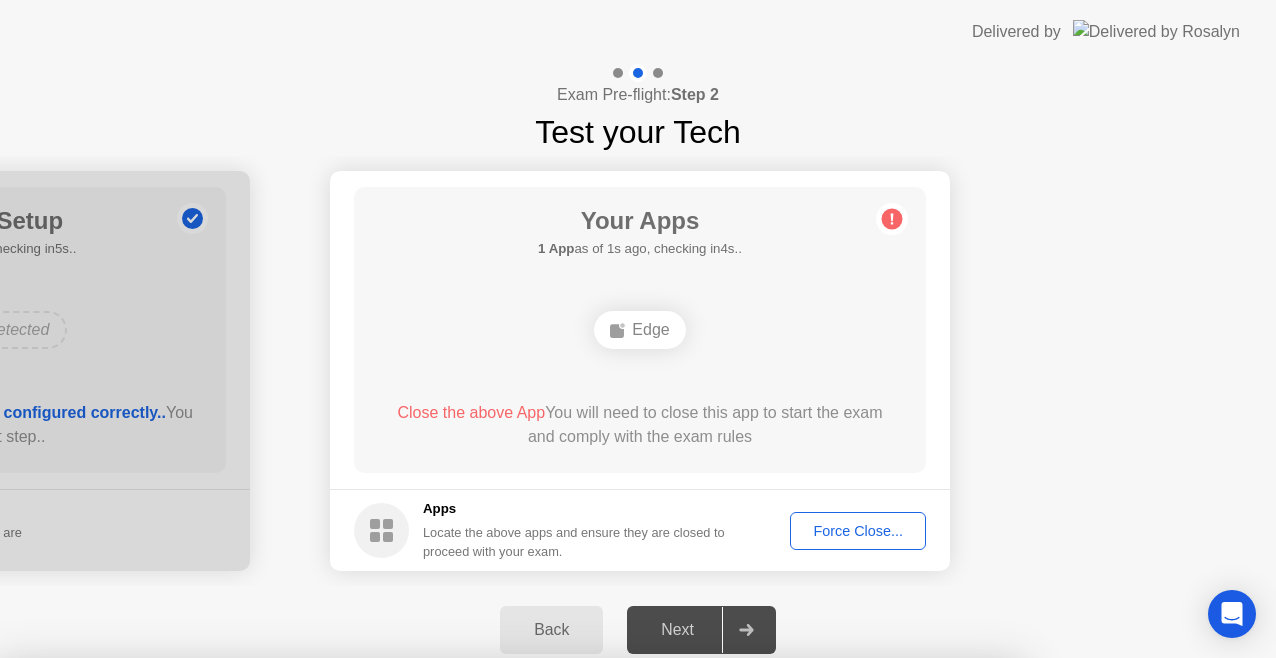 click on "Learn more about closing apps" at bounding box center (510, 811) 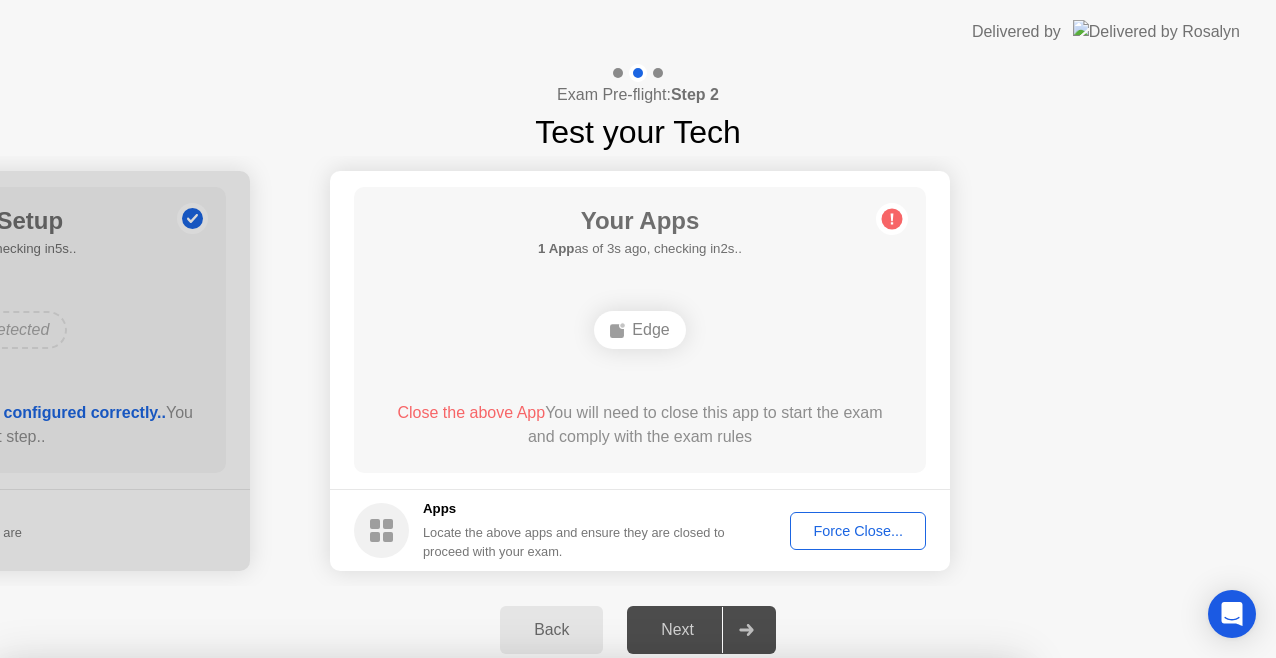 click on "Confirm" at bounding box center (577, 934) 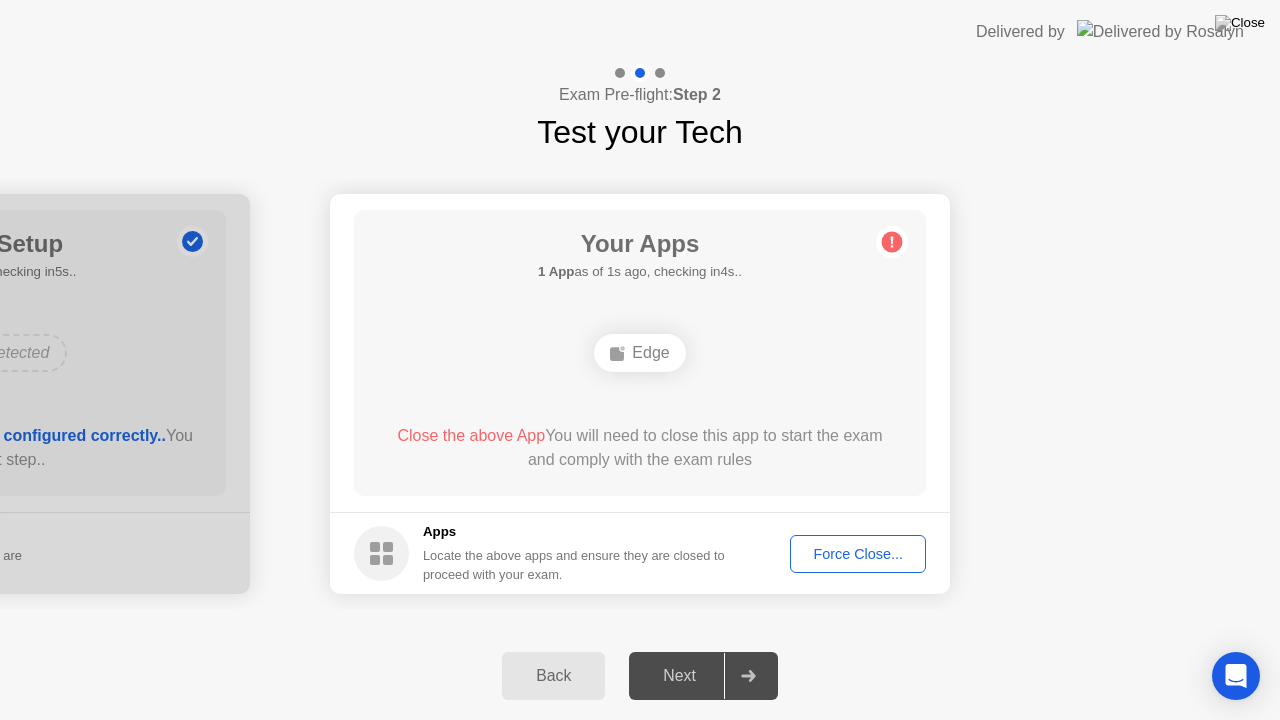 click on "Force Close..." 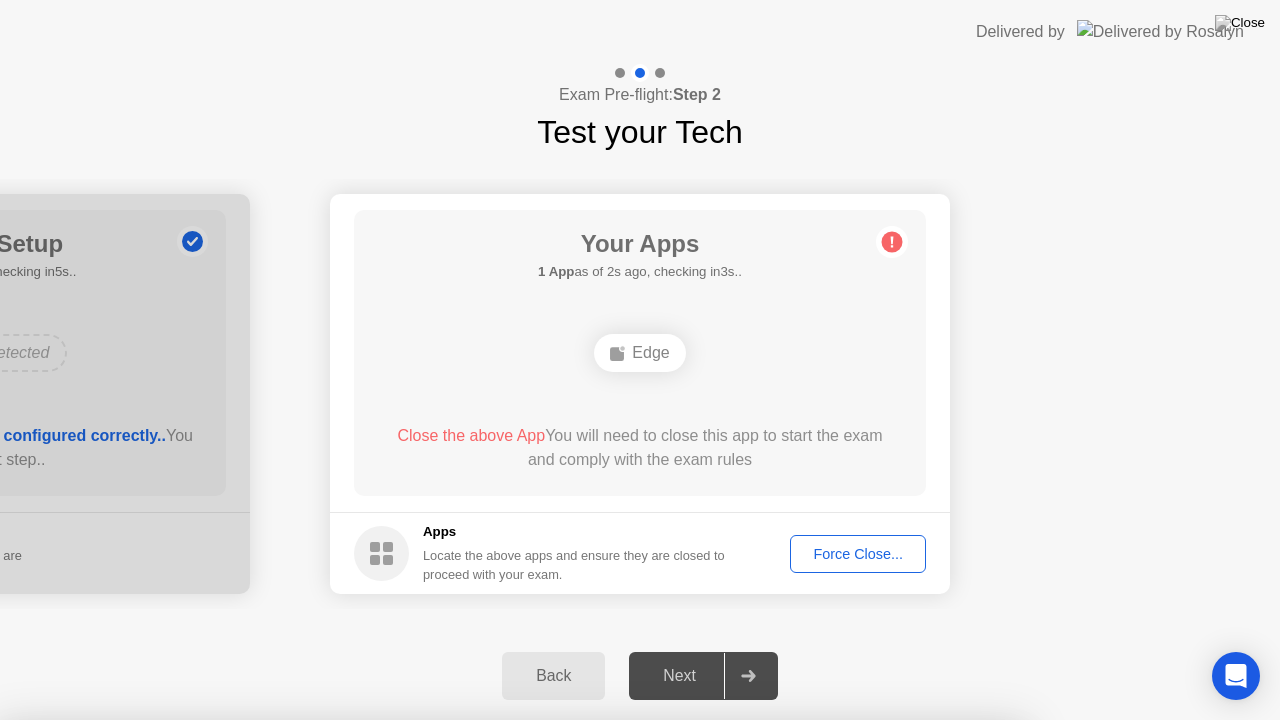 click on "Confirm" at bounding box center [579, 996] 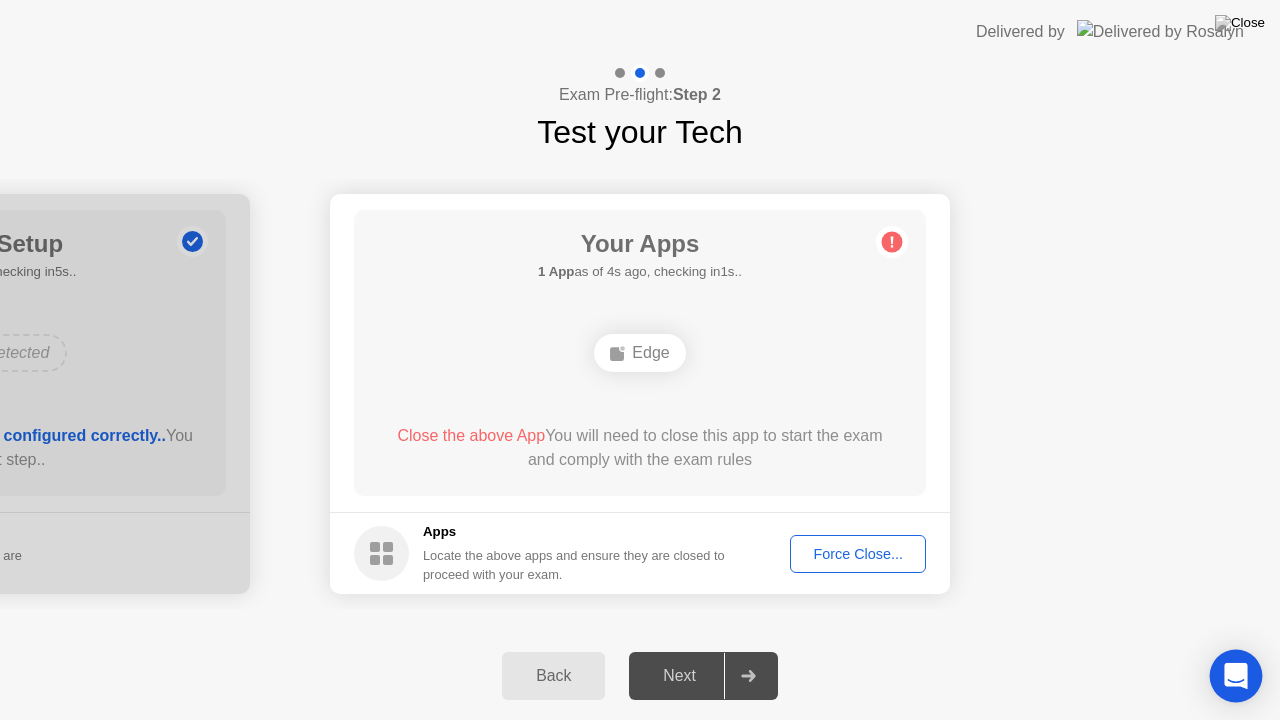 click on "Delivered by Exam Pre-flight:  Step 2 Test your Tech Your Connection Your connection is great! Connection Checking your connection to ensure you don’t experience any interuptions during your exam Your Displays as of 0s ago, checking in5s.. No Displays Detected Thank you for not using an additional monitor  You can proceed to the next step.  Displays During your exam, only one display is permitted Your Computer Setup 0 Configurations  as of 0s ago, checking in5s..  No Configurations Detected  Thank you for ensuring your computer is configured correctly..  You can proceed to the next step..  Configurations Locate the above configurations and ensure they are configured correctly to proceed with your exam. Your Apps 1 App  as of 4s ago, checking in1s..  Edge  Close the above App  You will need to close this app to start the exam and comply with the exam rules  Apps Locate the above apps and ensure they are closed to proceed with your exam. Force Close... Back Next" at bounding box center [640, 360] 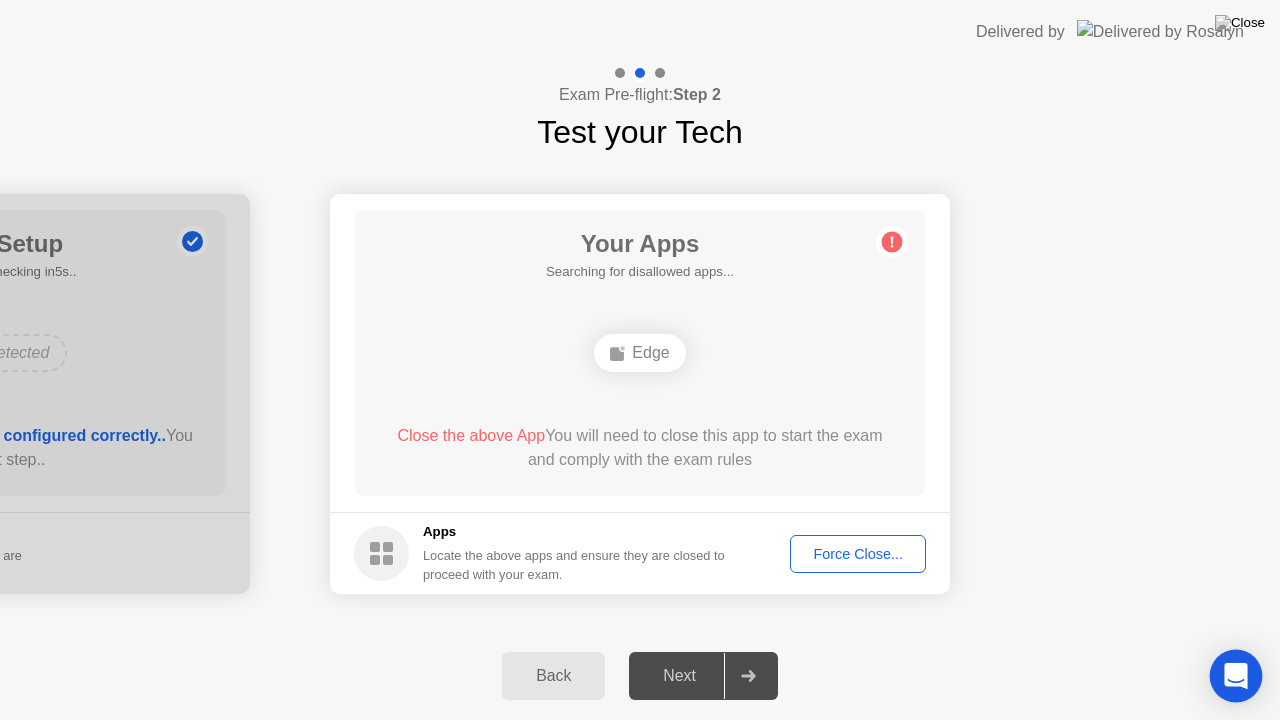 click on "Delivered by Exam Pre-flight:  Step 2 Test your Tech Your Connection Your connection is great! Connection Checking your connection to ensure you don’t experience any interuptions during your exam Your Displays as of 0s ago, checking in5s.. No Displays Detected Thank you for not using an additional monitor  You can proceed to the next step.  Displays During your exam, only one display is permitted Your Computer Setup 0 Configurations  as of 0s ago, checking in5s..  No Configurations Detected  Thank you for ensuring your computer is configured correctly..  You can proceed to the next step..  Configurations Locate the above configurations and ensure they are configured correctly to proceed with your exam. Your Apps  Searching for disallowed apps...  Edge  Close the above App  You will need to close this app to start the exam and comply with the exam rules  Apps Locate the above apps and ensure they are closed to proceed with your exam. Force Close... Back Next" at bounding box center (640, 360) 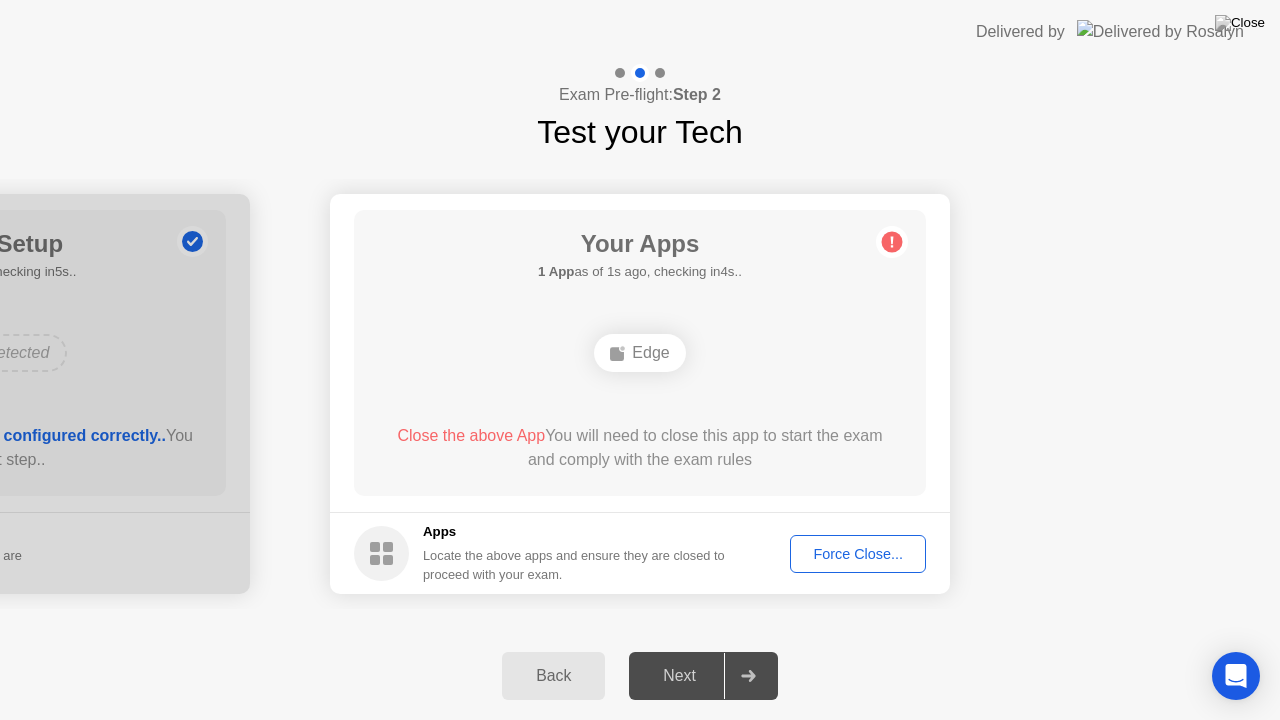 click on "Back" 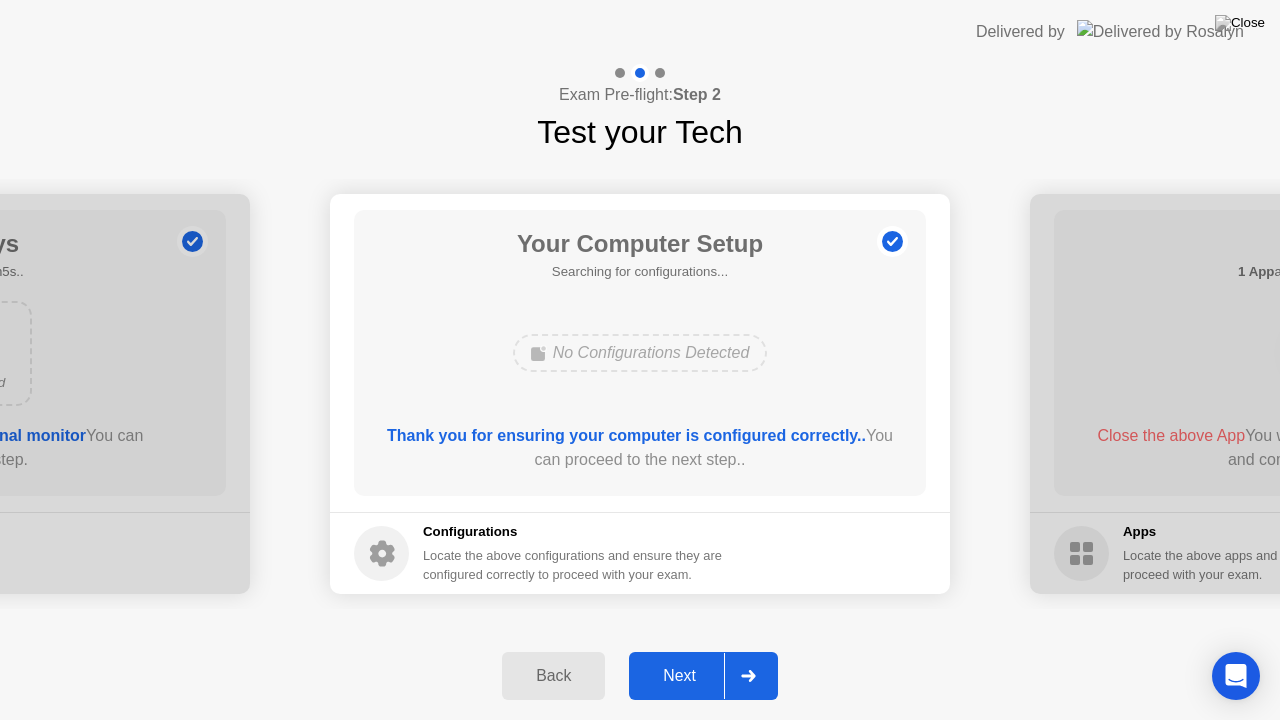 click on "Back" 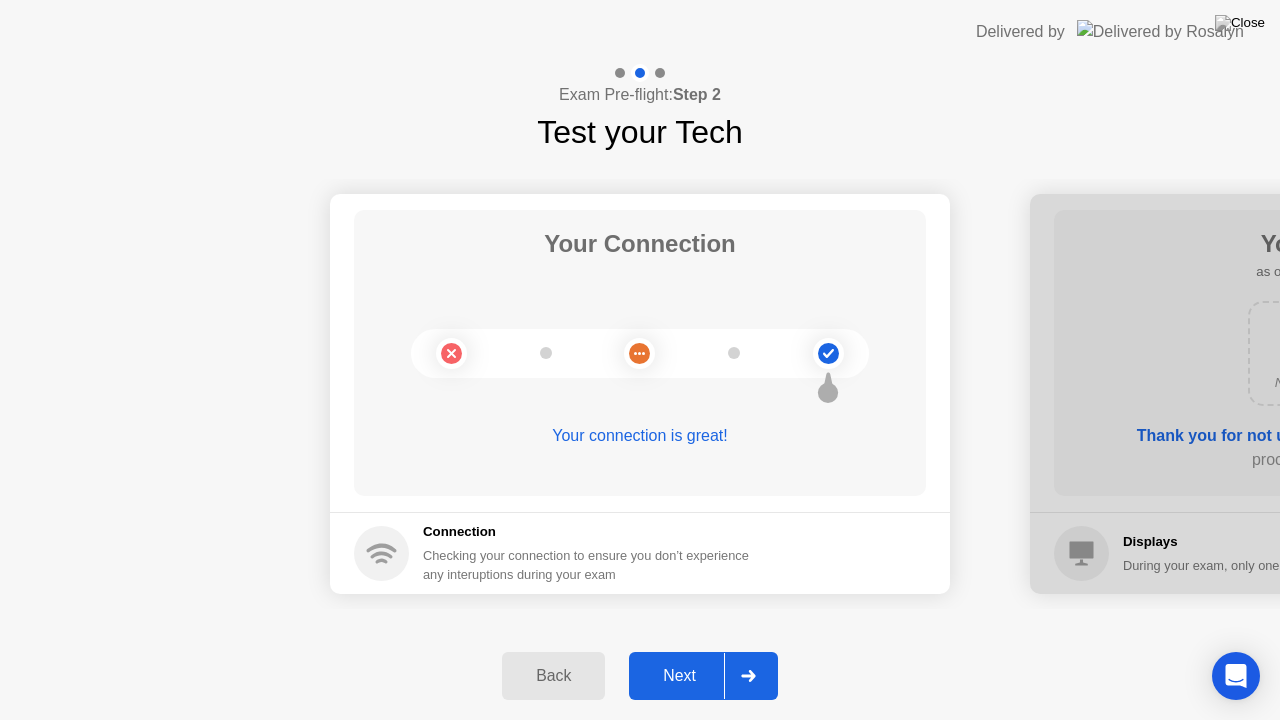 click on "Back" 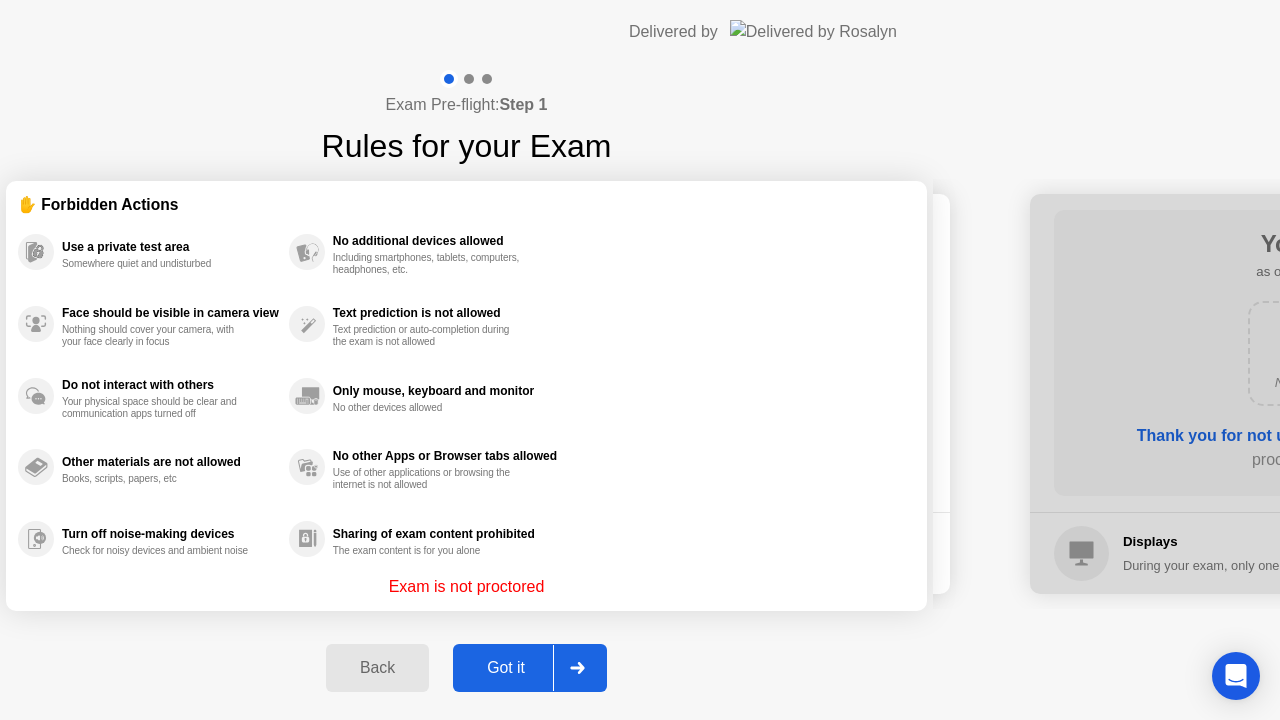 click on "Back" 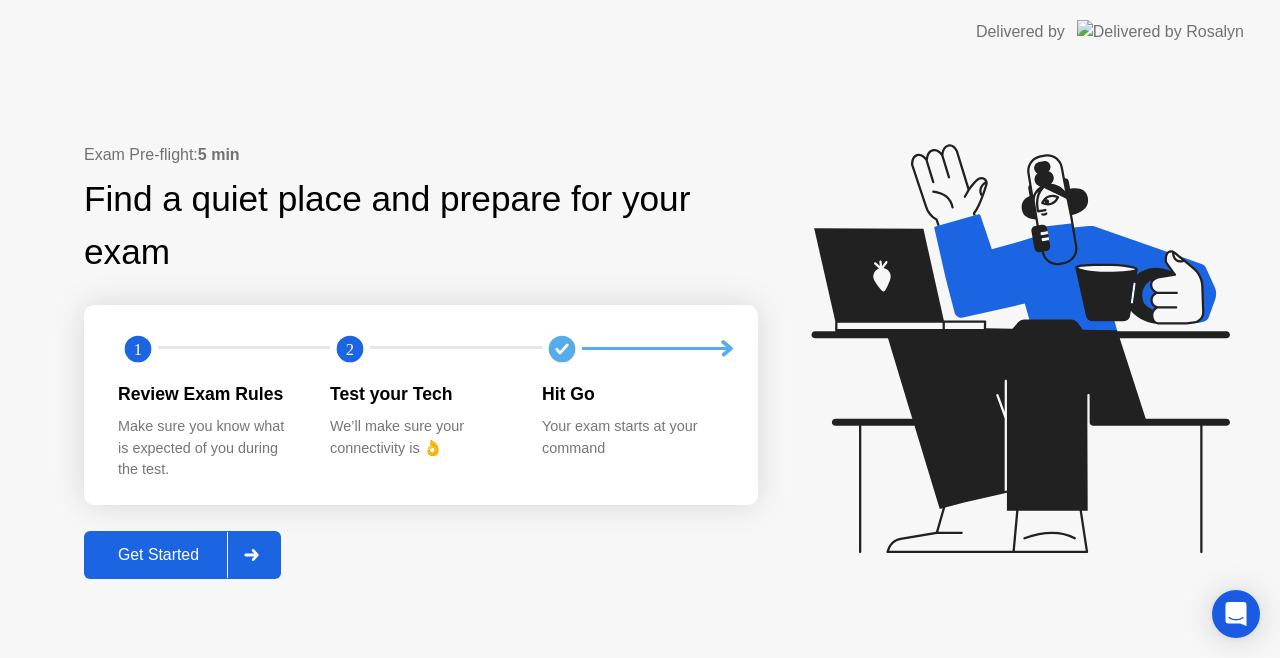 click on "Get Started" 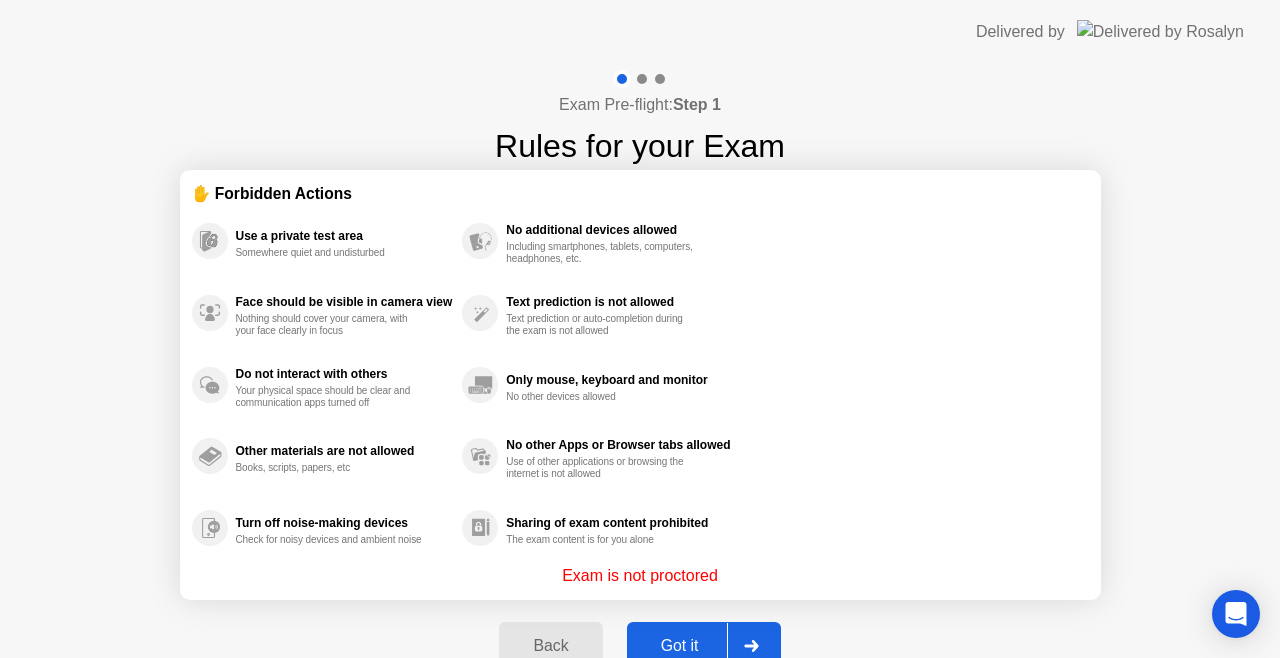 click on "Got it" 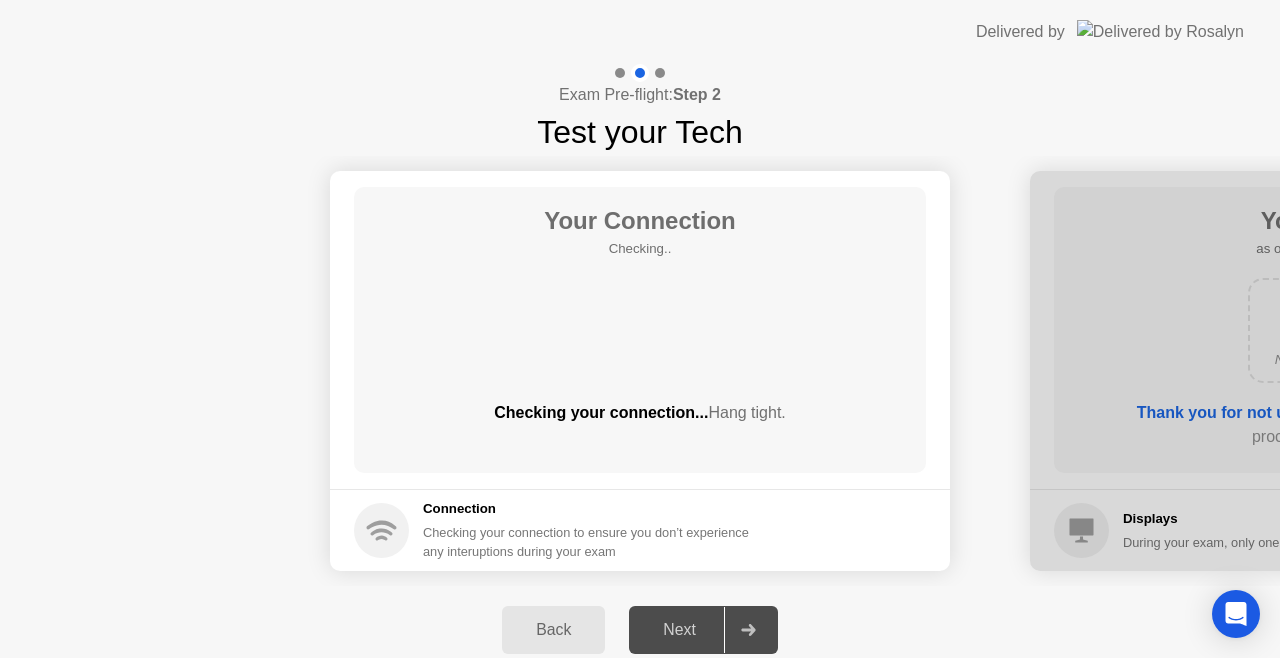 click on "Next" 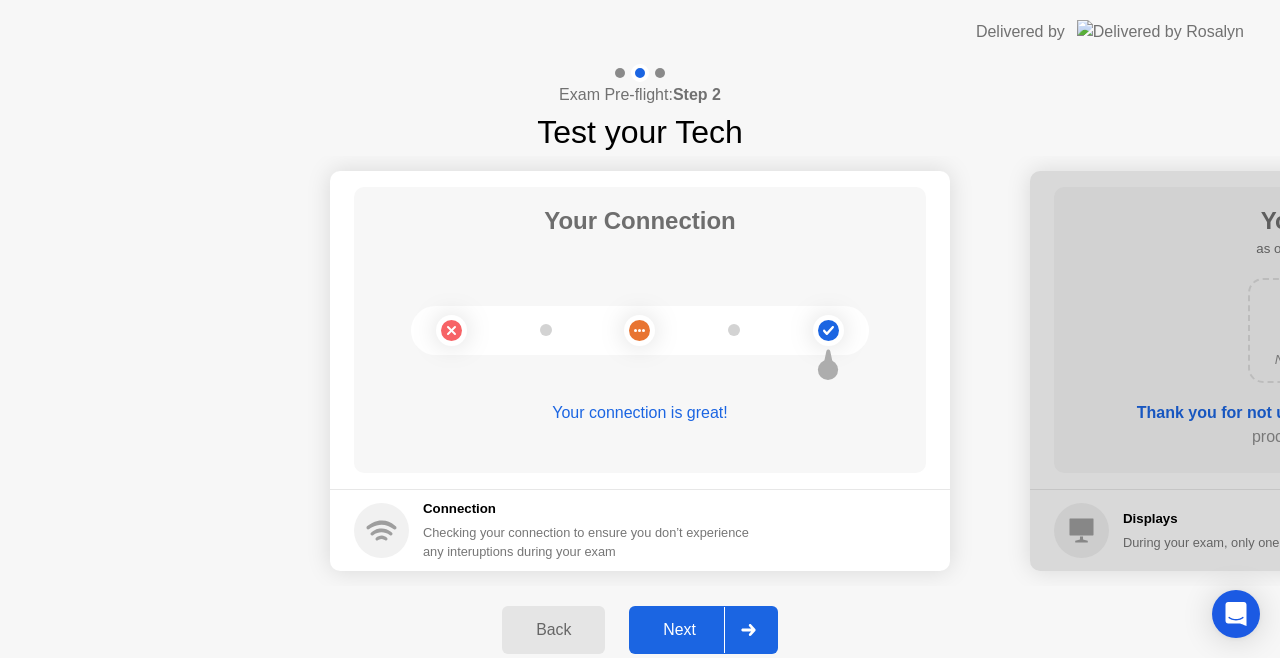 click on "Next" 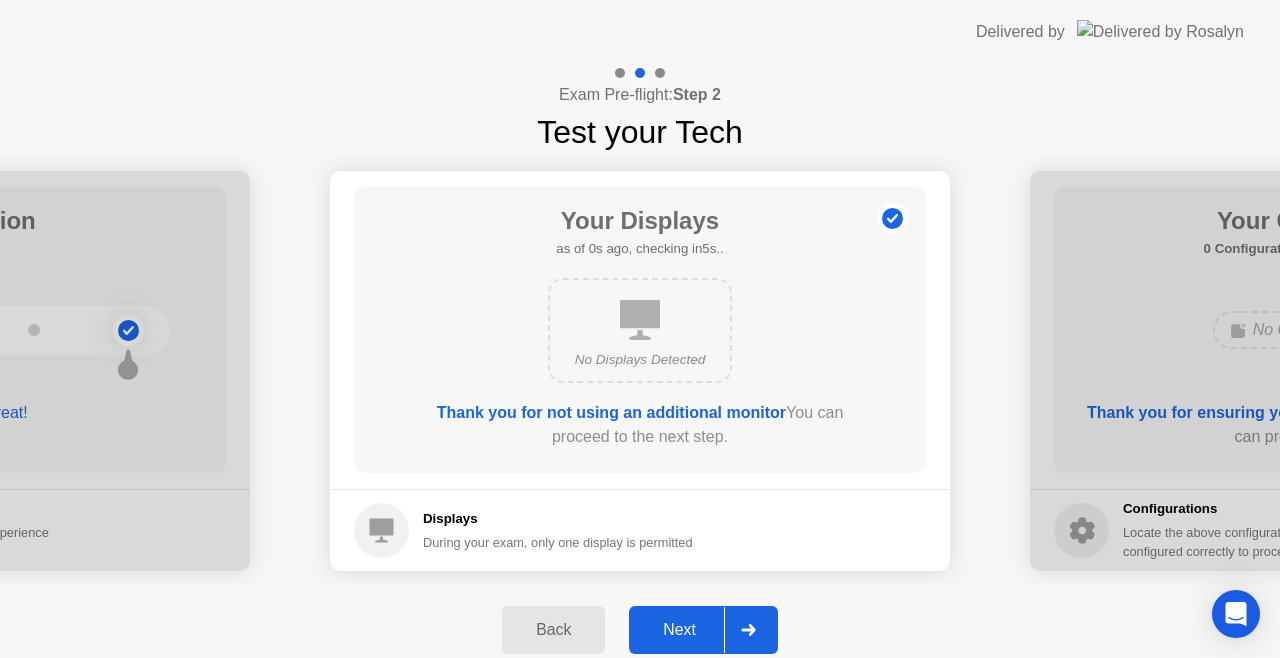 click on "Next" 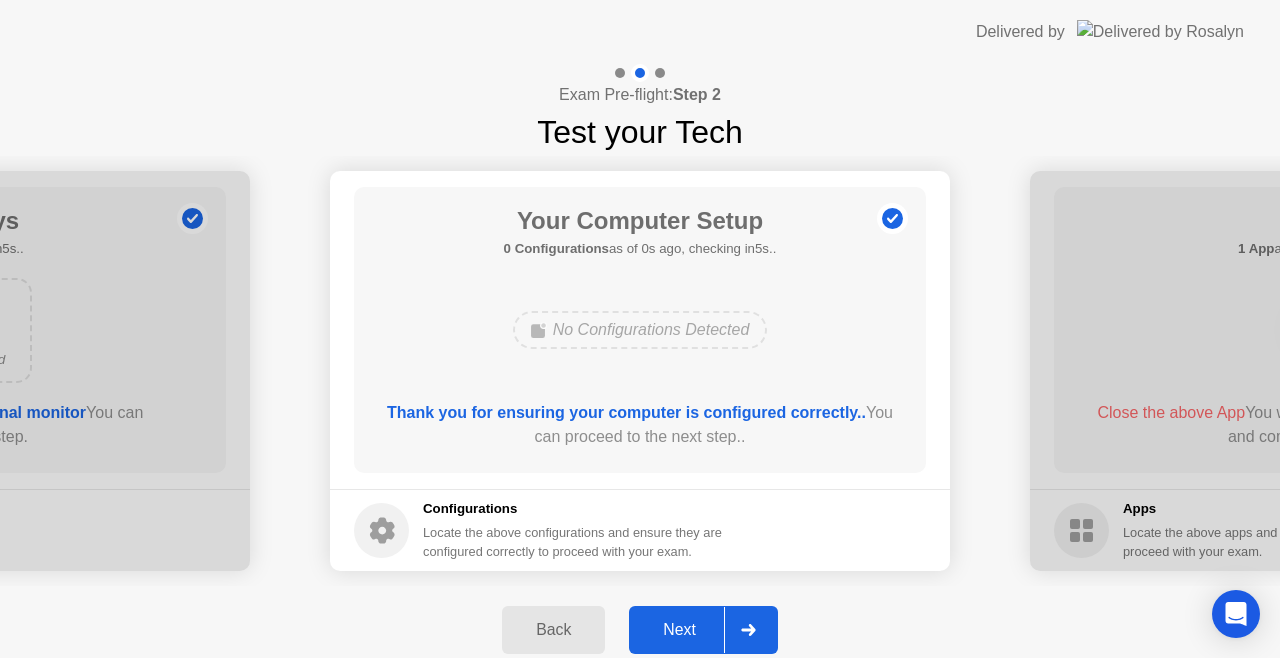 click on "Next" 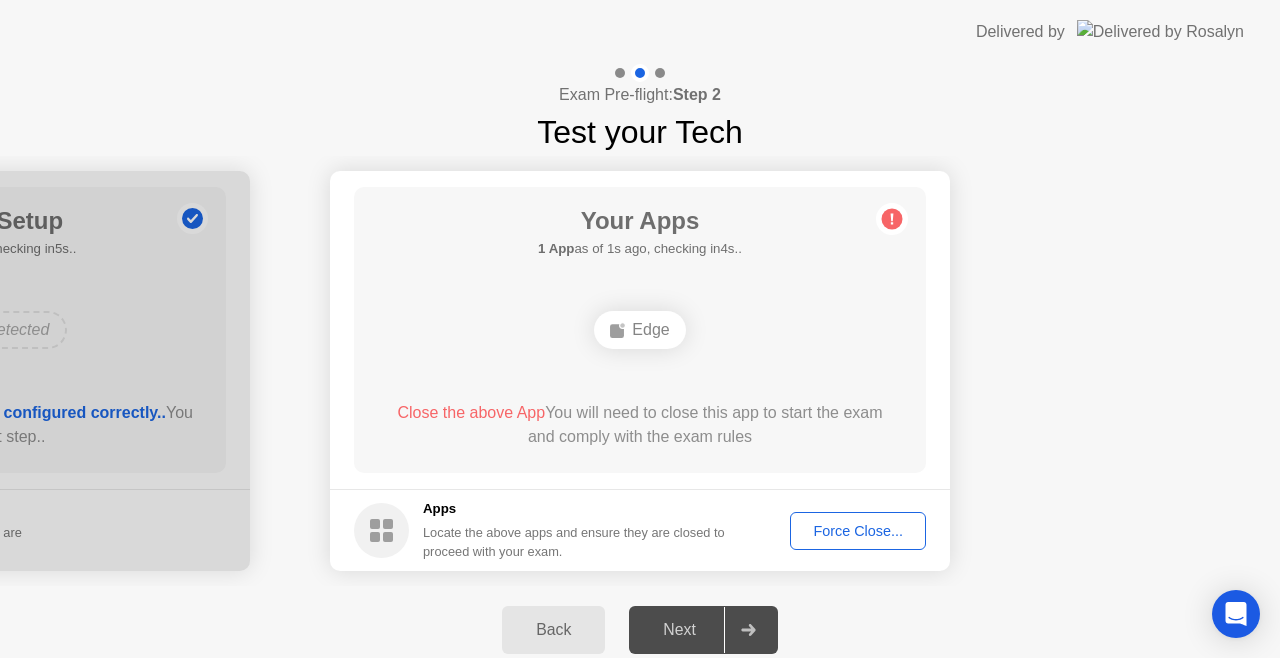 click on "Force Close..." 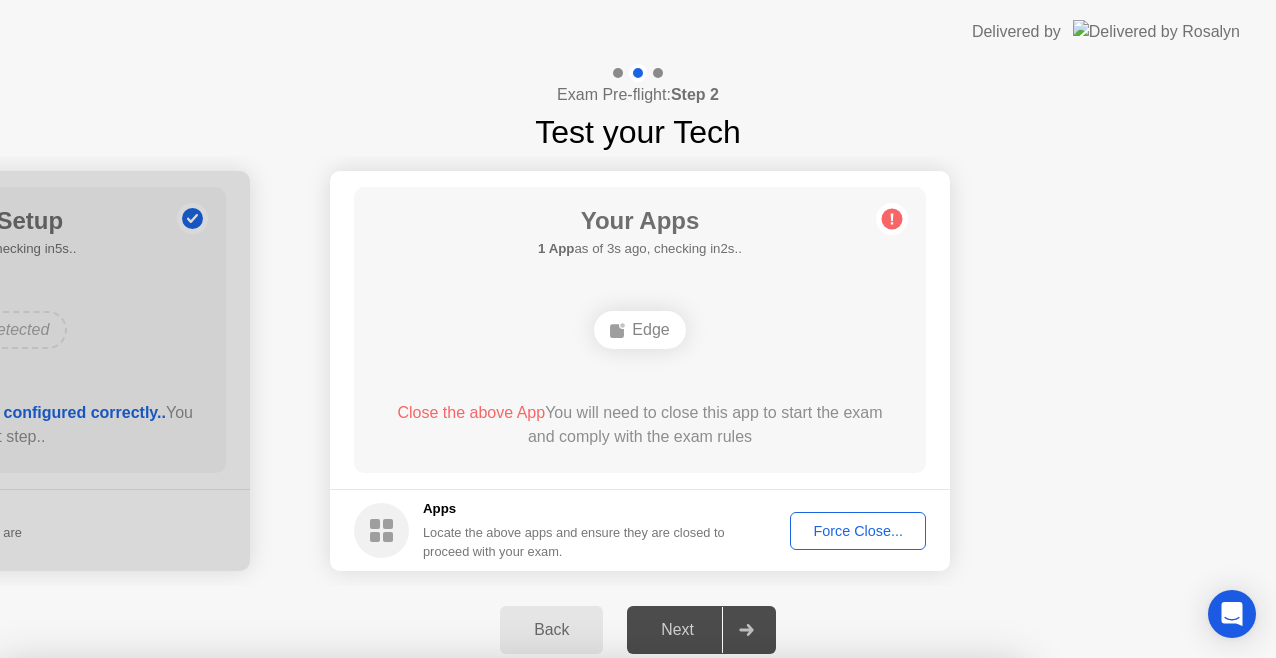 click on "Confirm" at bounding box center [577, 934] 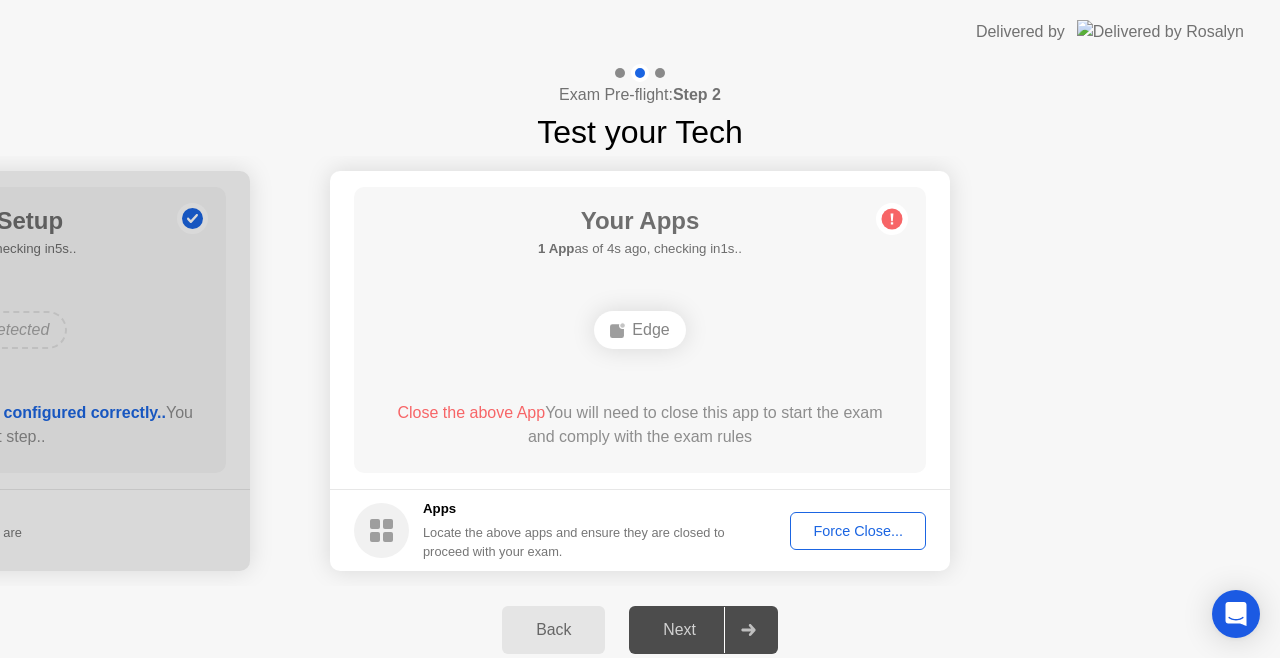 click on "Your Connection Your connection is great! Connection Checking your connection to ensure you don’t experience any interuptions during your exam Your Displays as of 0s ago, checking in5s.. No Displays Detected Thank you for not using an additional monitor  You can proceed to the next step.  Displays During your exam, only one display is permitted Your Computer Setup 0 Configurations  as of 0s ago, checking in5s..  No Configurations Detected  Thank you for ensuring your computer is configured correctly..  You can proceed to the next step..  Configurations Locate the above configurations and ensure they are configured correctly to proceed with your exam. Your Apps 1 App  as of 4s ago, checking in1s..  Edge  Close the above App  You will need to close this app to start the exam and comply with the exam rules  Apps Locate the above apps and ensure they are closed to proceed with your exam. Force Close..." 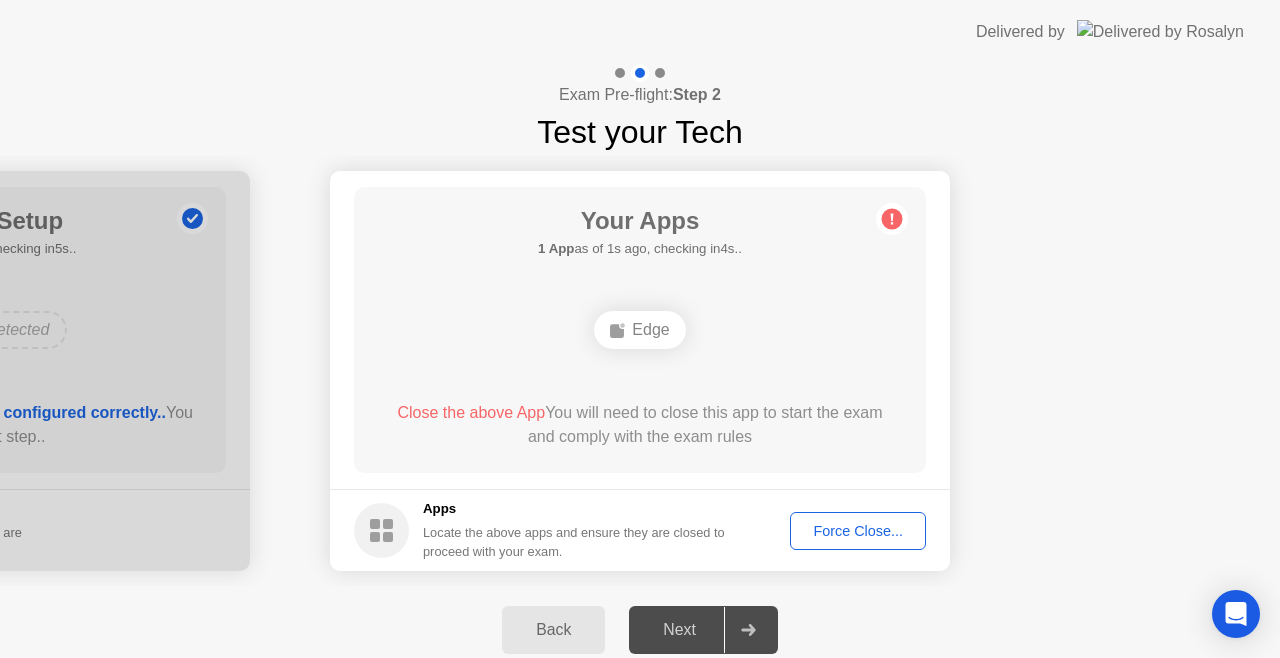 click on "Edge" 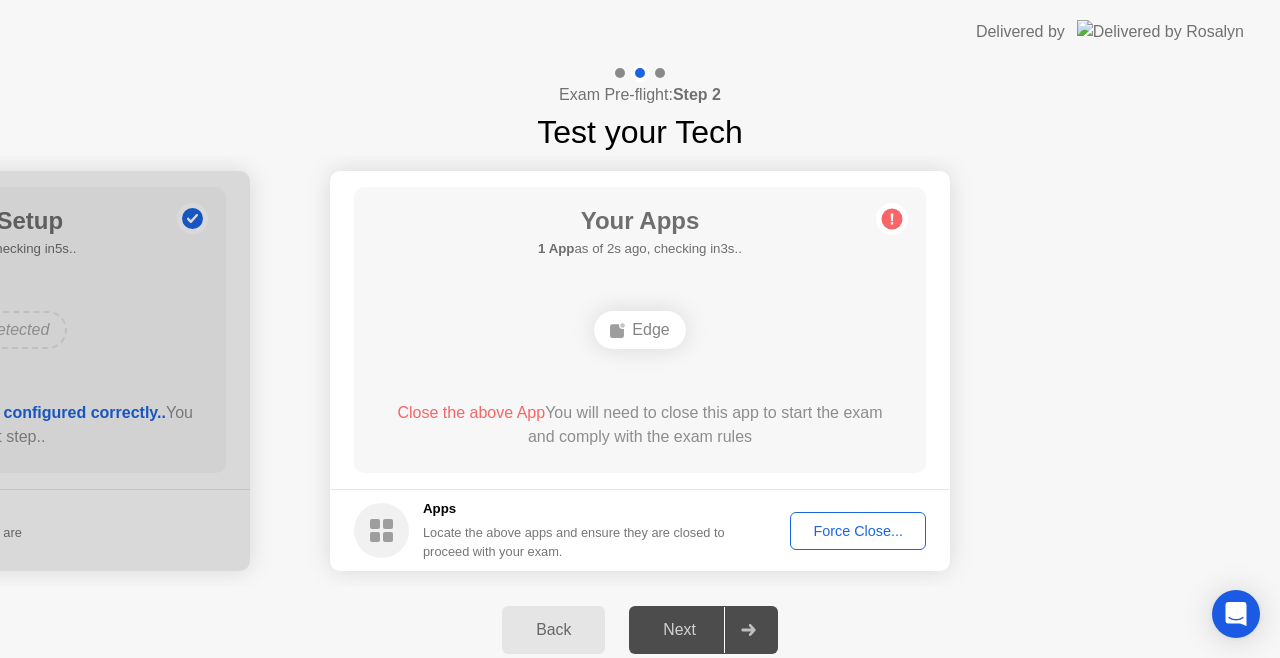 click 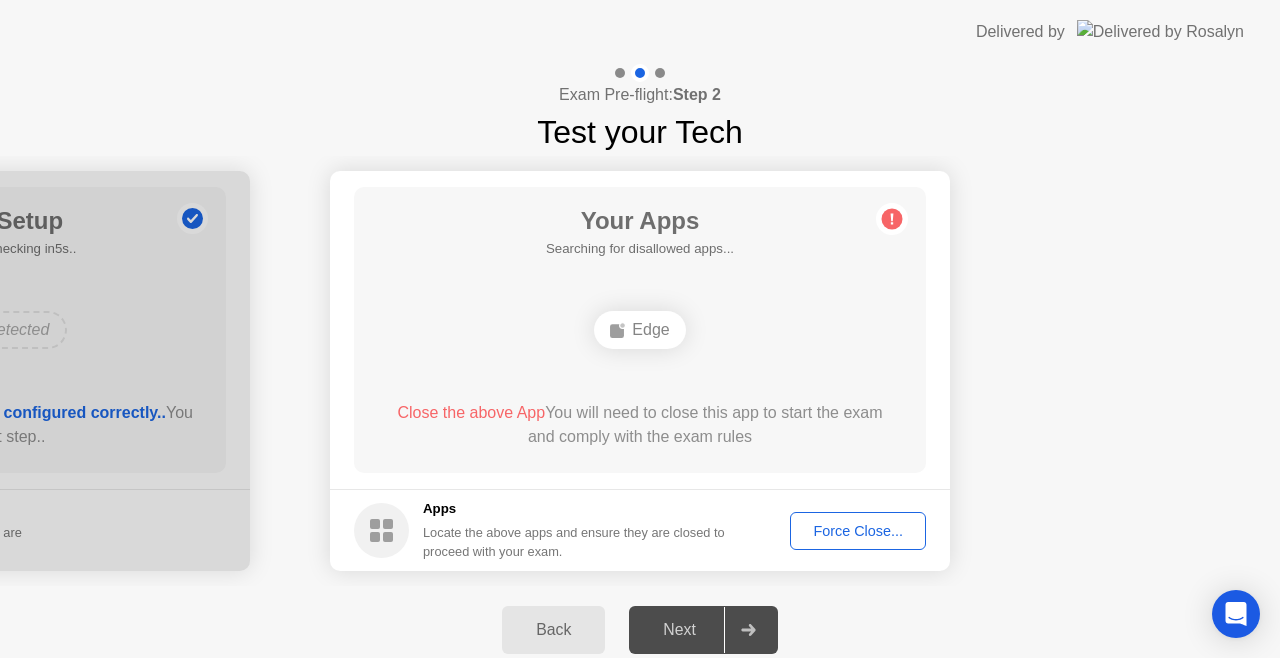 click on "Your Apps  Searching for disallowed apps...  Edge  Close the above App  You will need to close this app to start the exam and comply with the exam rules" 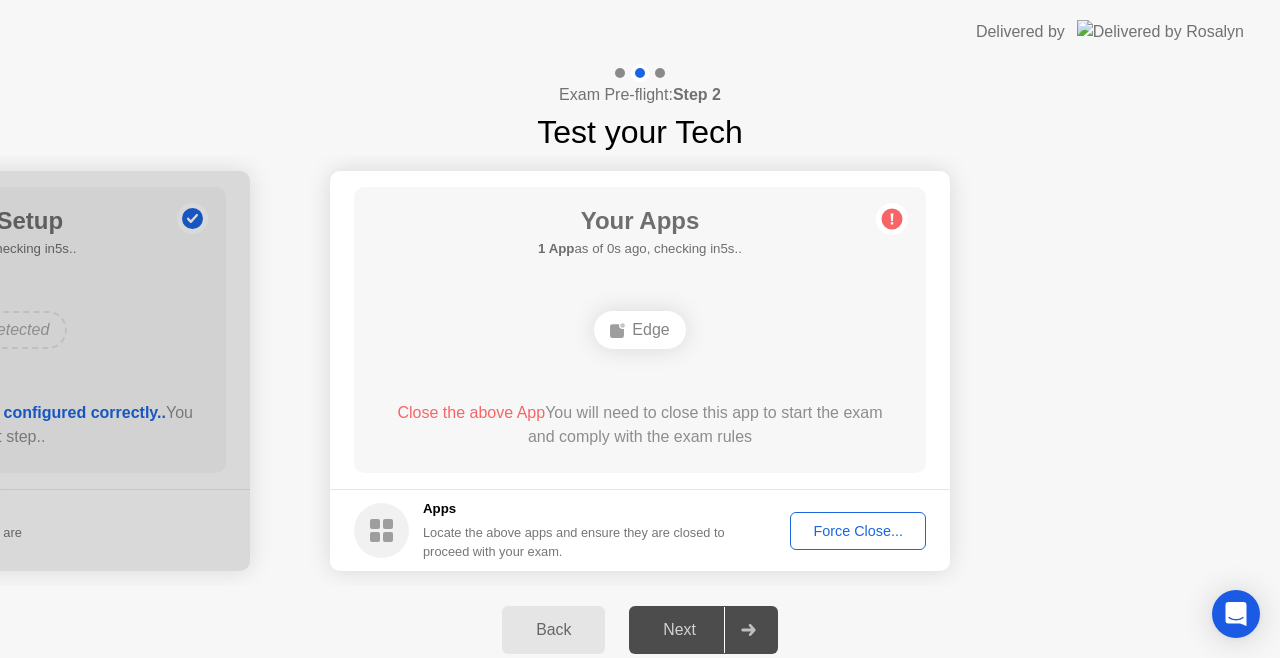 click on "Next" 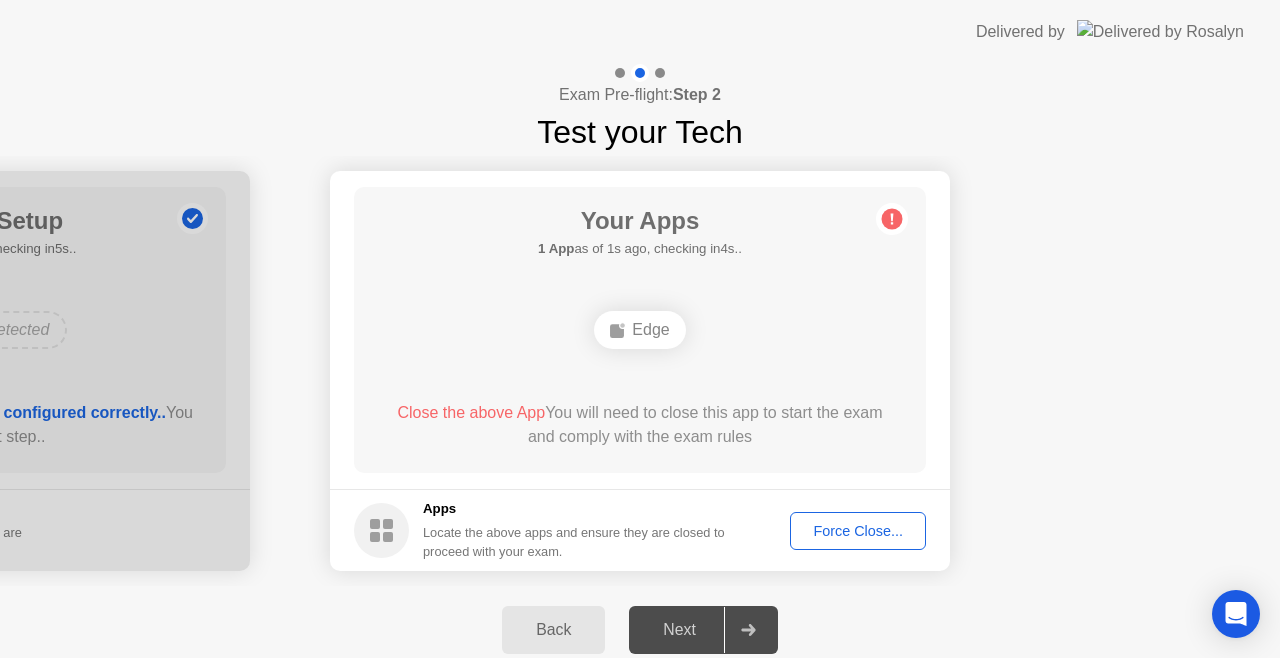 click on "Next" 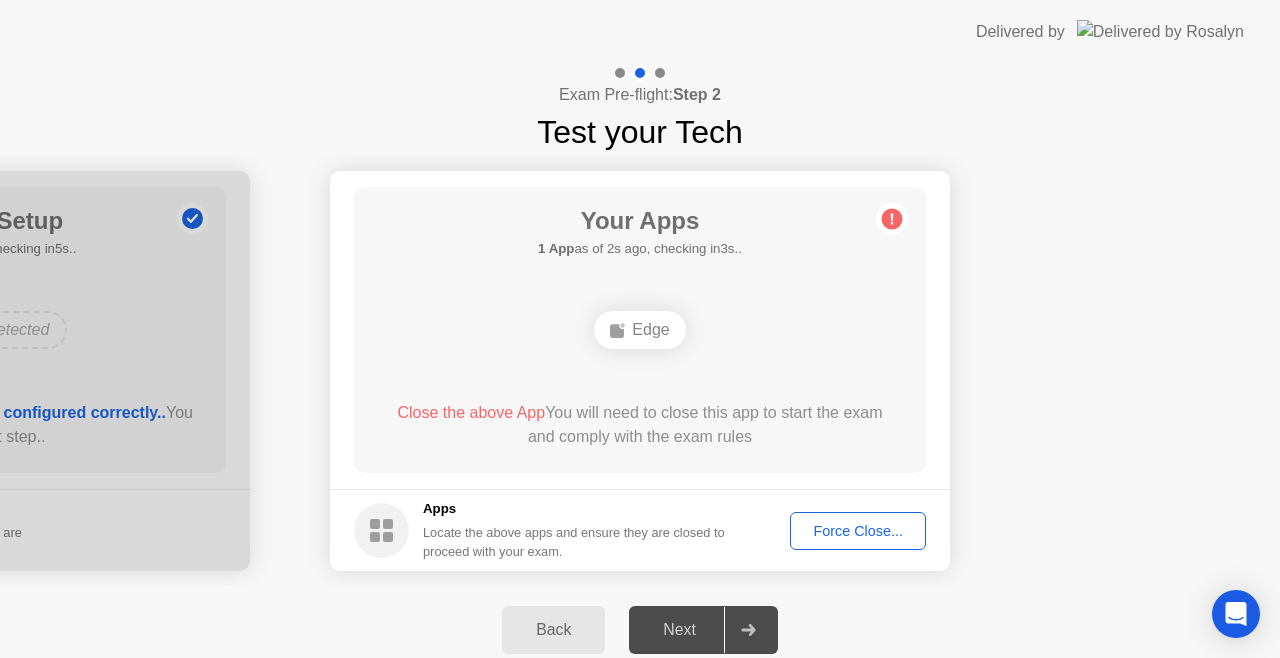click on "Force Close..." 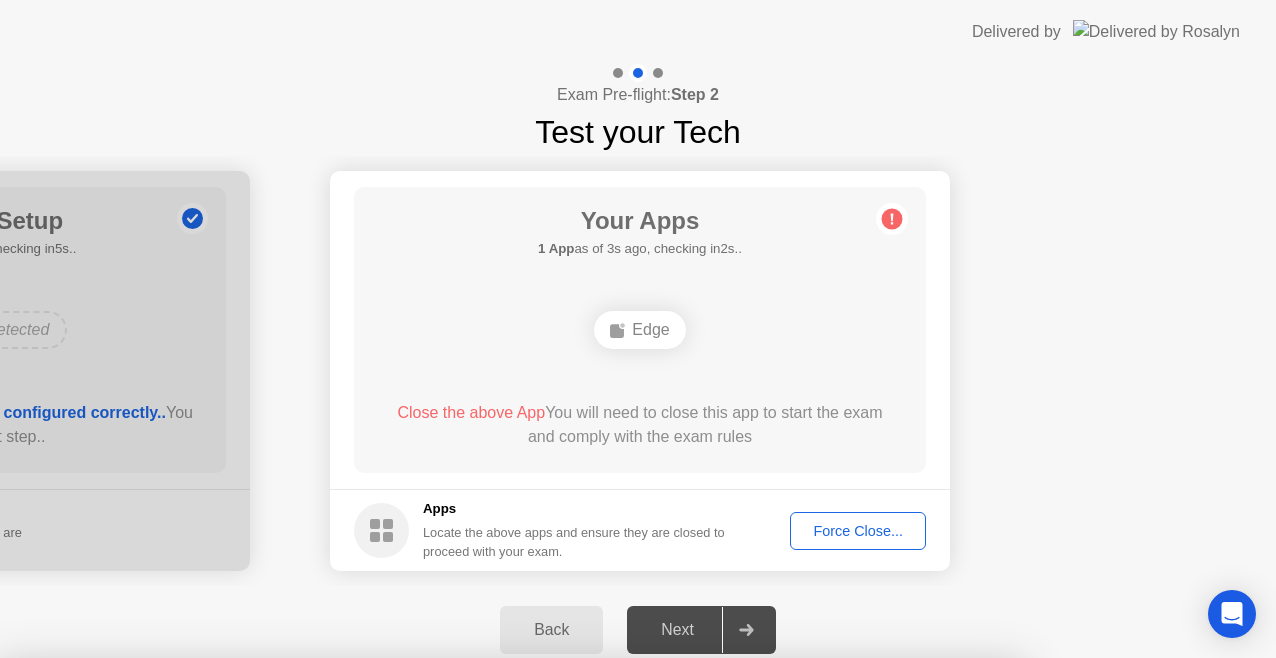 click on "Edge" at bounding box center (510, 867) 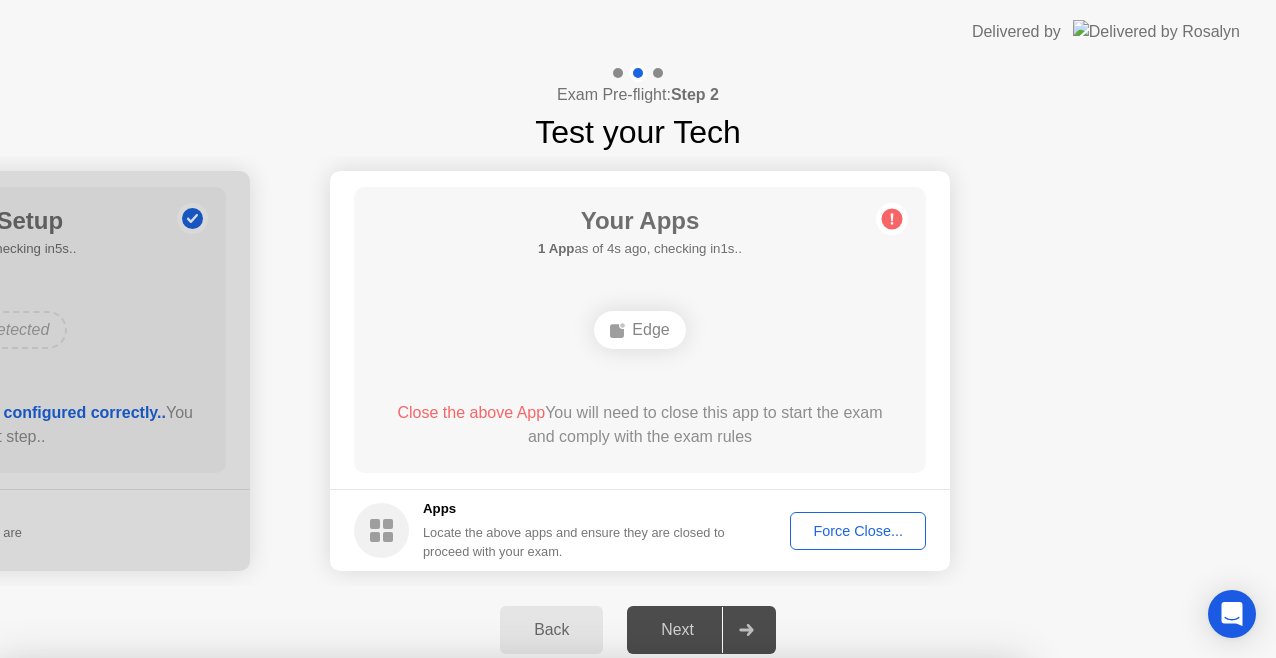 click on "Learn more about closing apps" at bounding box center (510, 811) 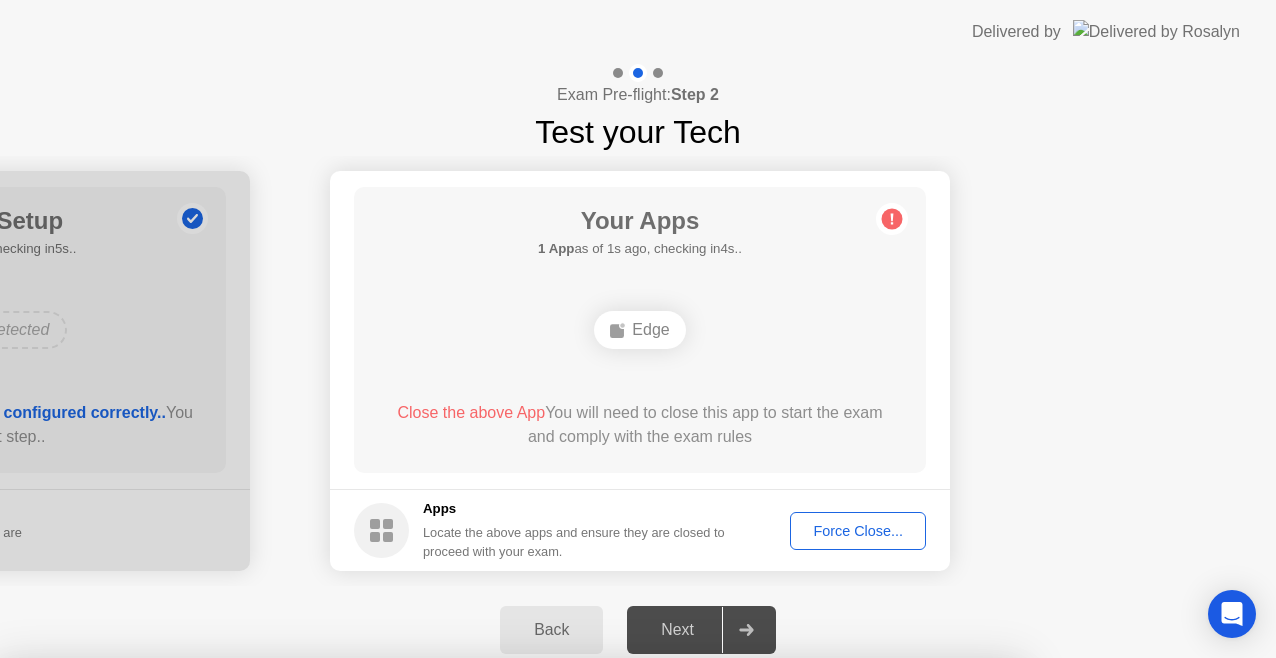 click on "Confirm" at bounding box center (577, 934) 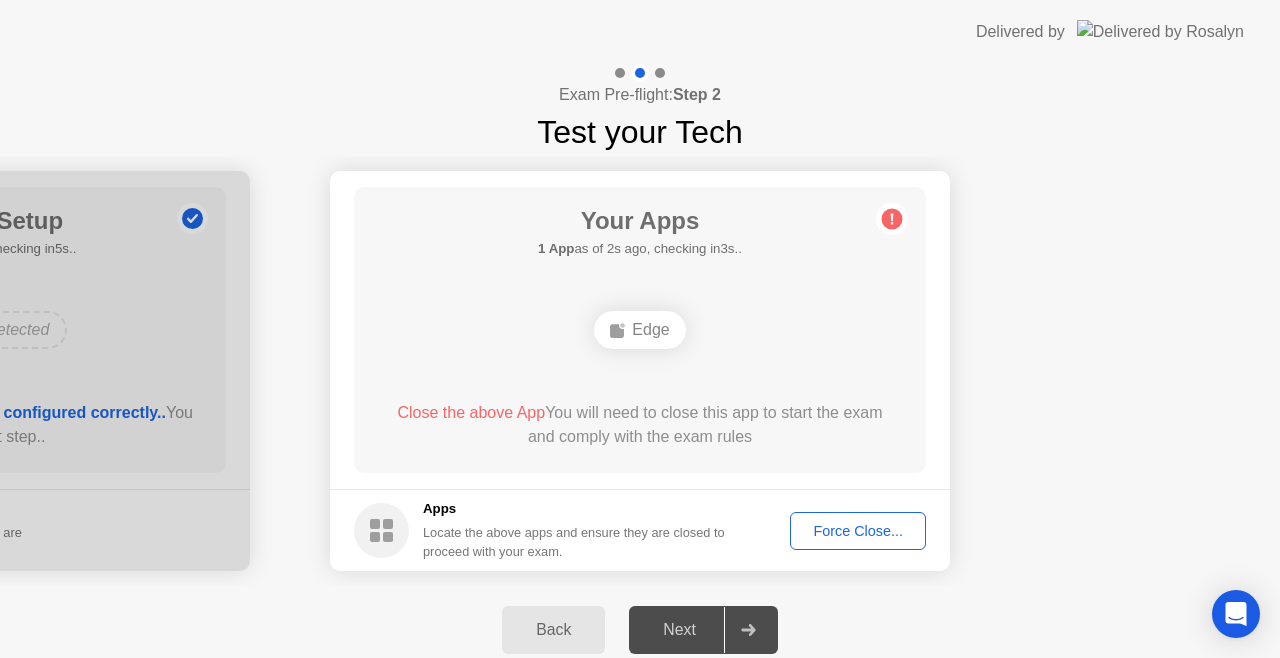 click on "Force Close..." 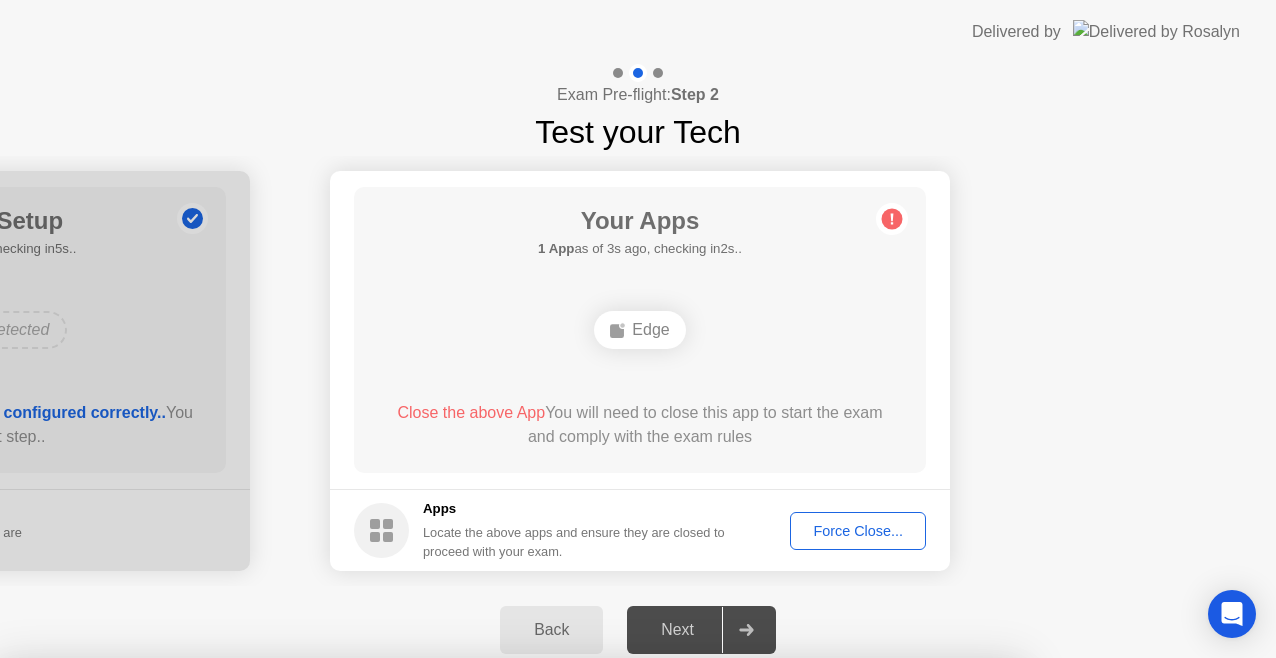 click on "Confirm" at bounding box center [577, 934] 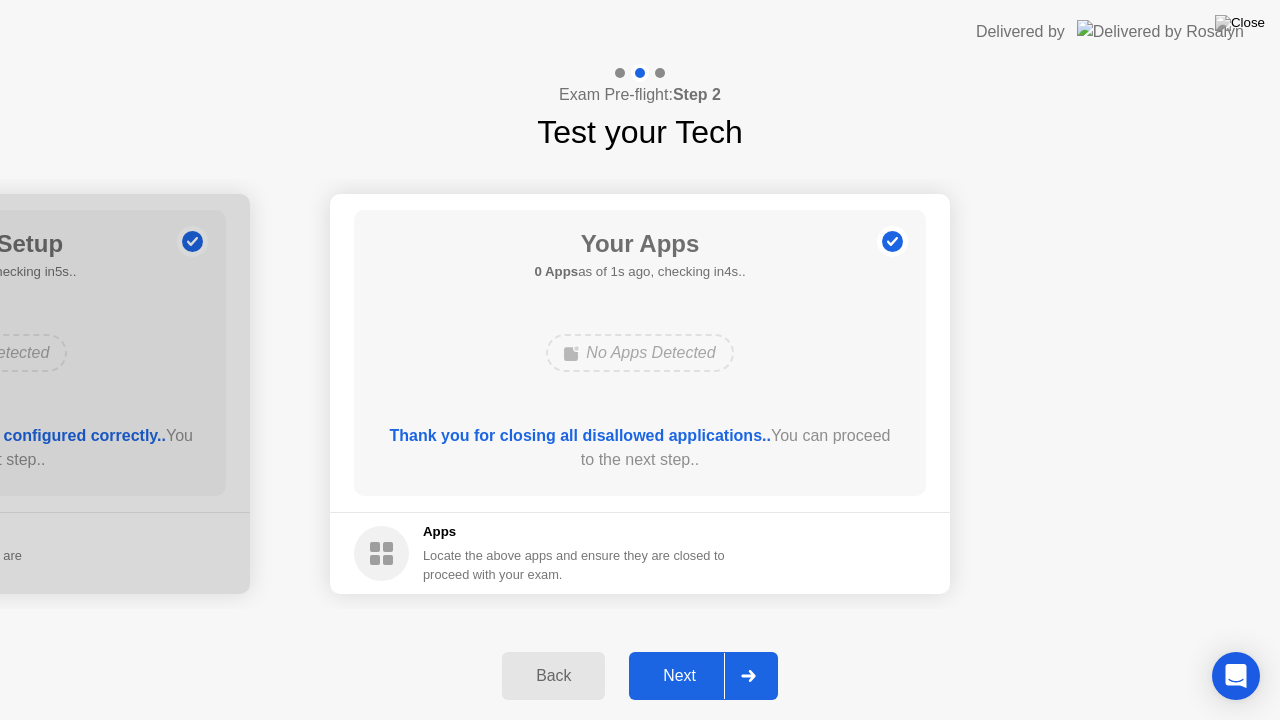 click on "Next" 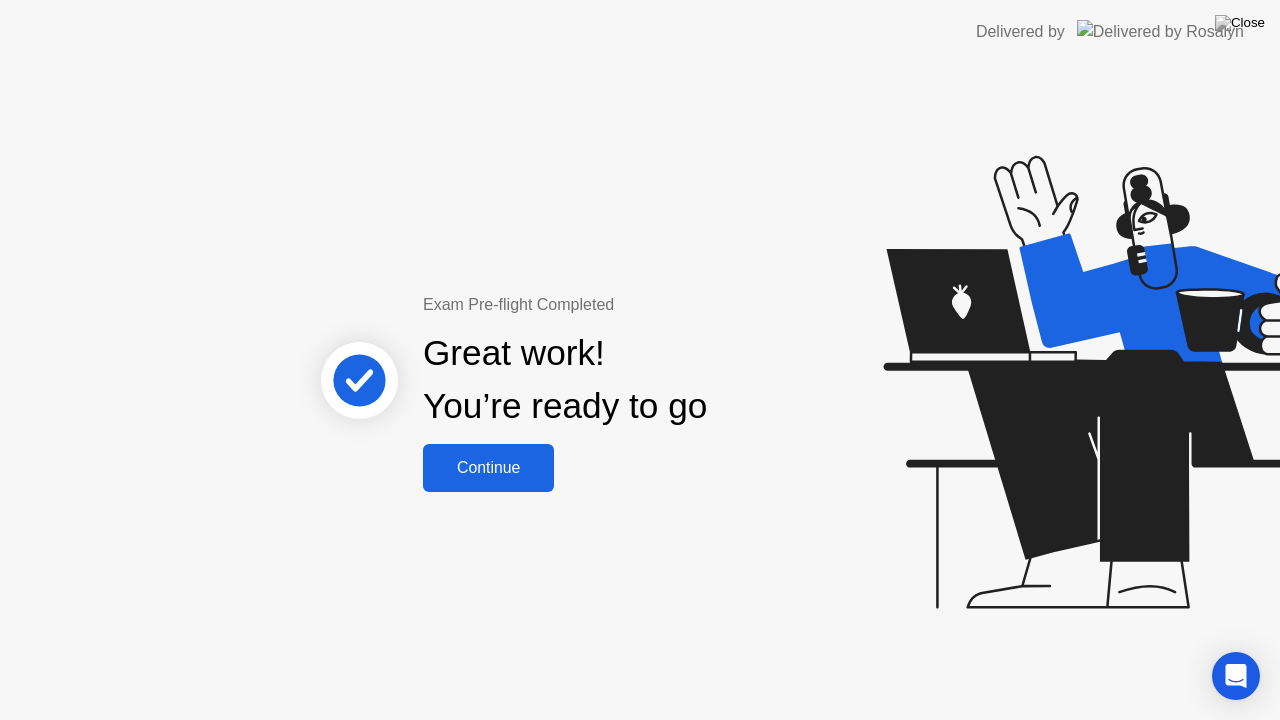 click on "Continue" 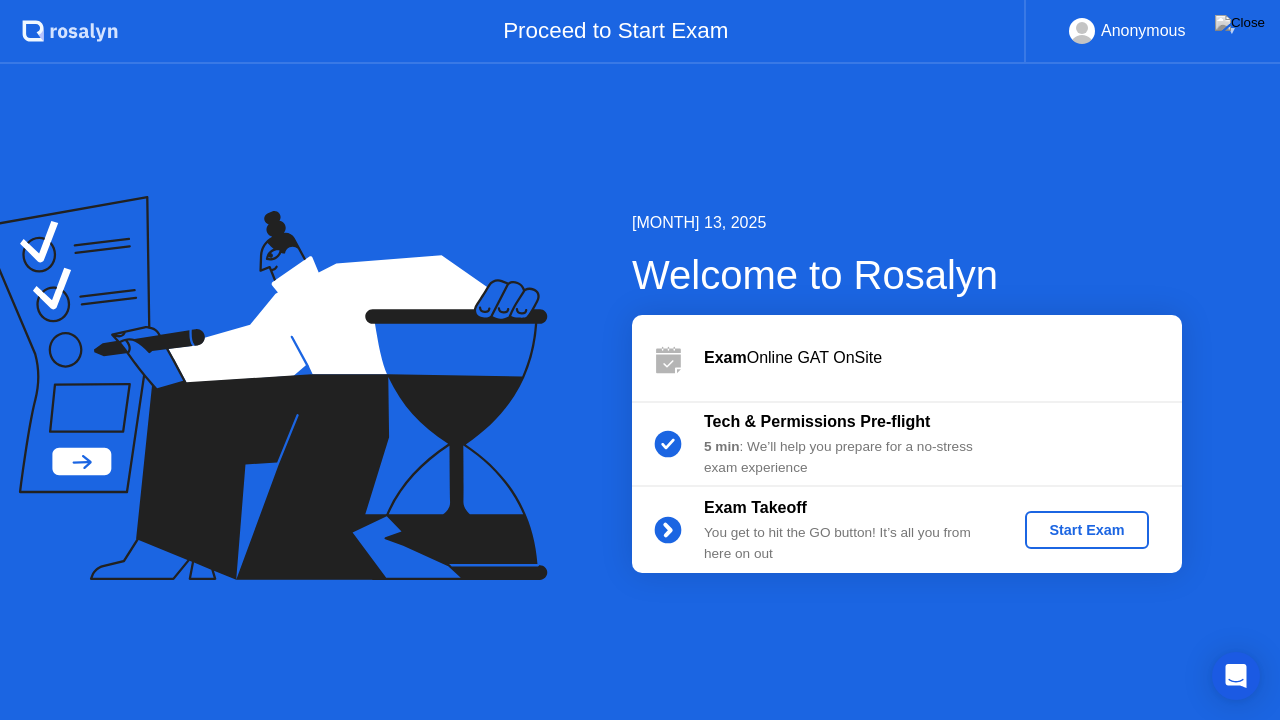 click on "Start Exam" 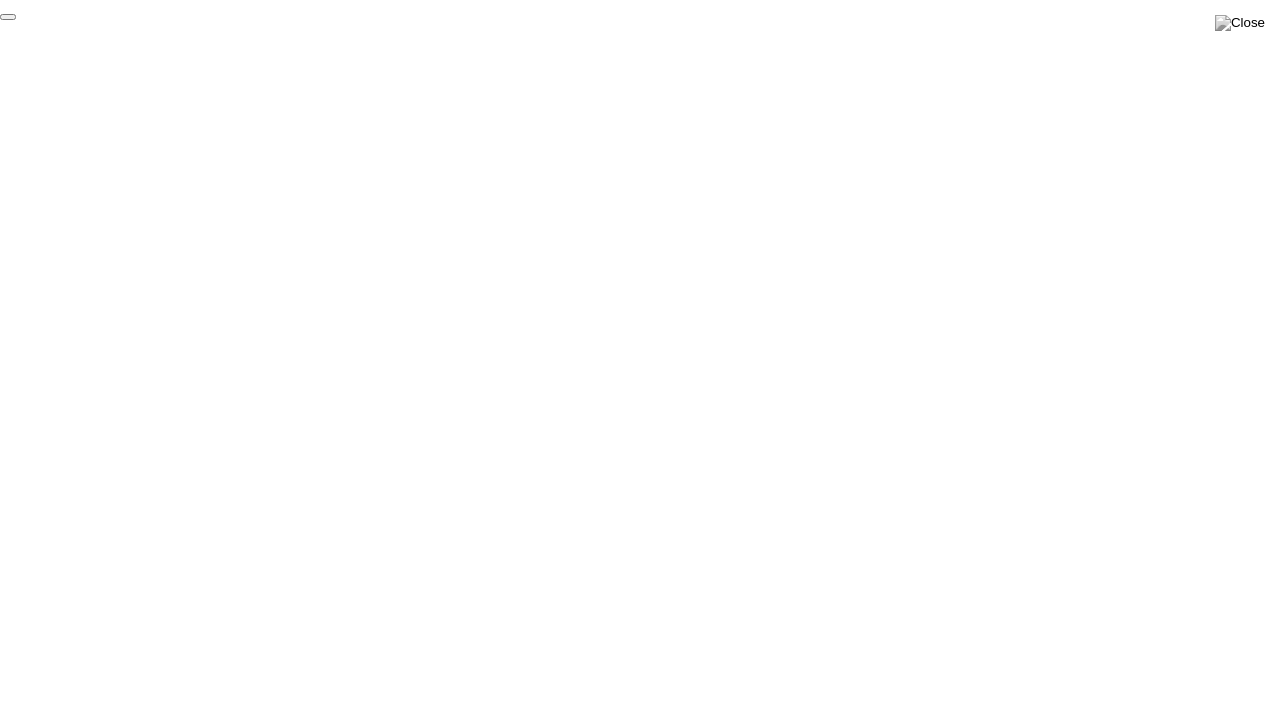 click on "End Proctoring Session" 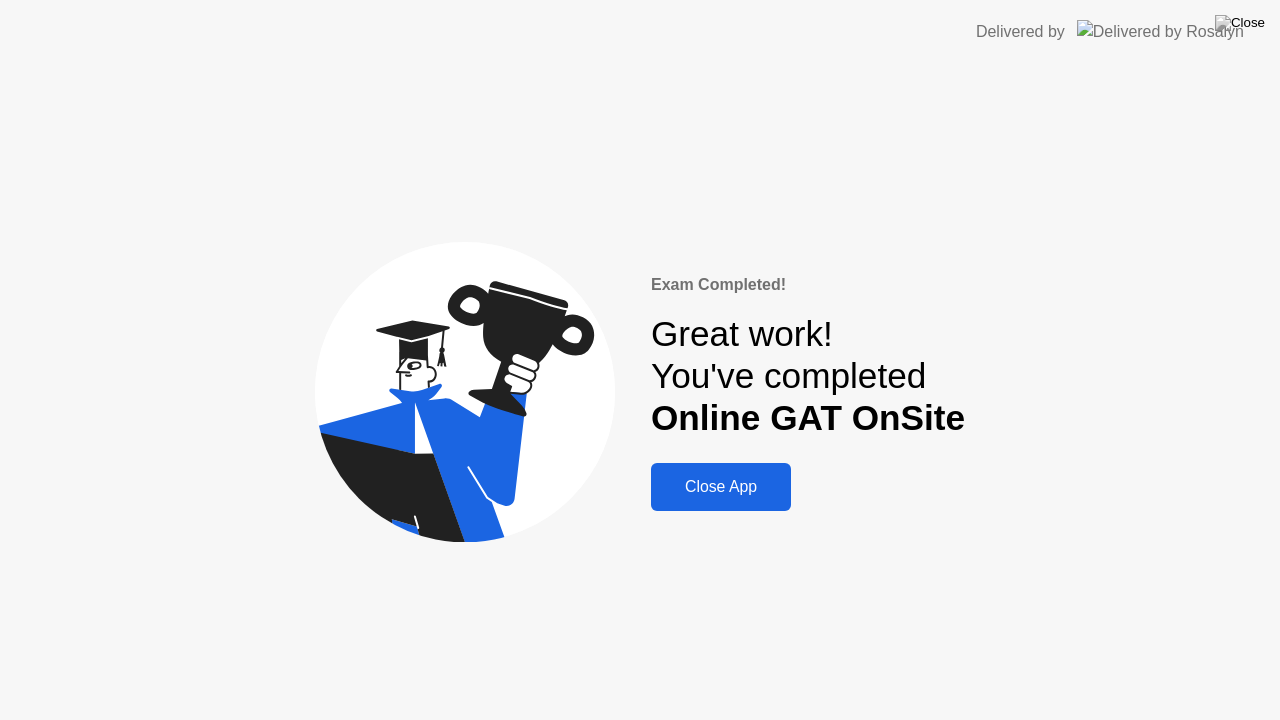 click on "Close App" 